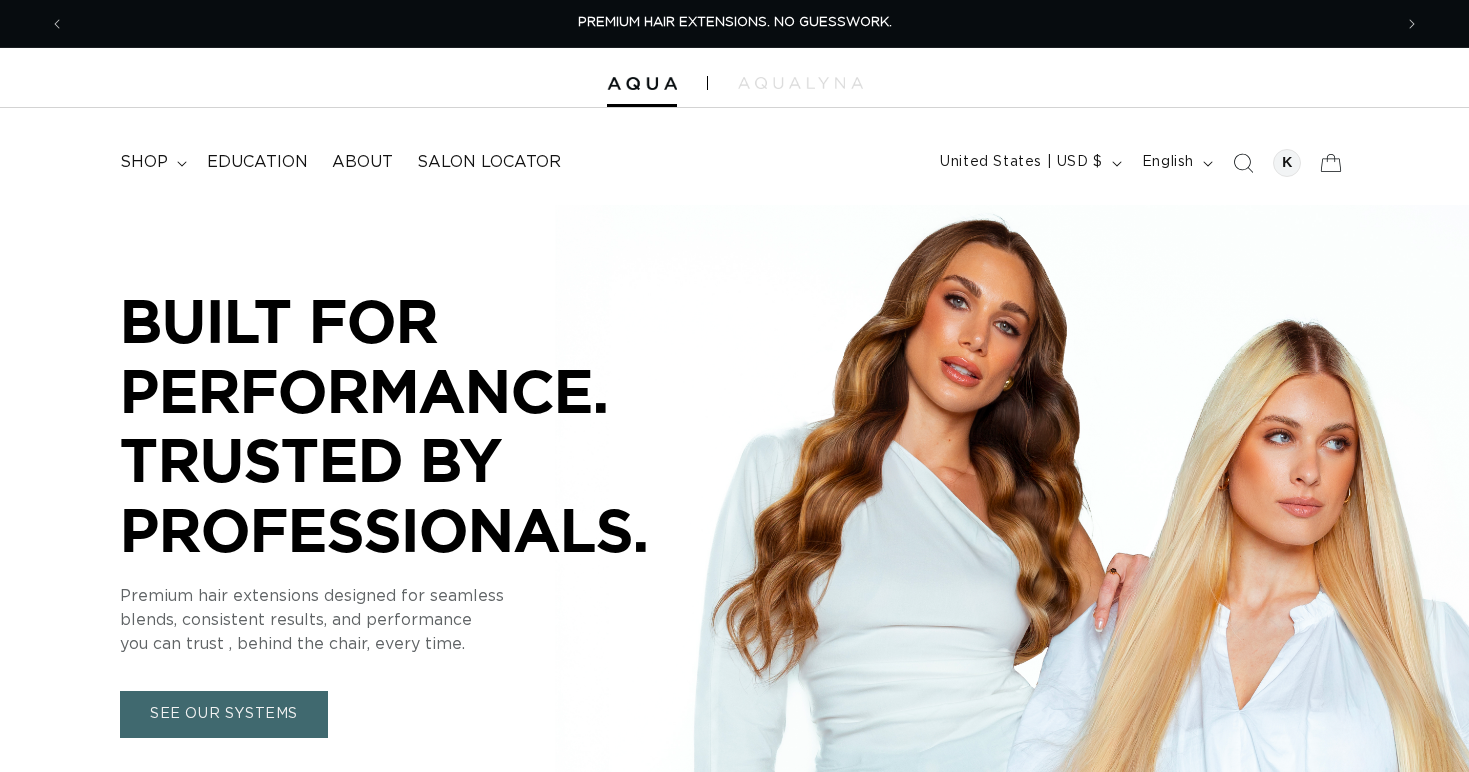 scroll, scrollTop: 0, scrollLeft: 0, axis: both 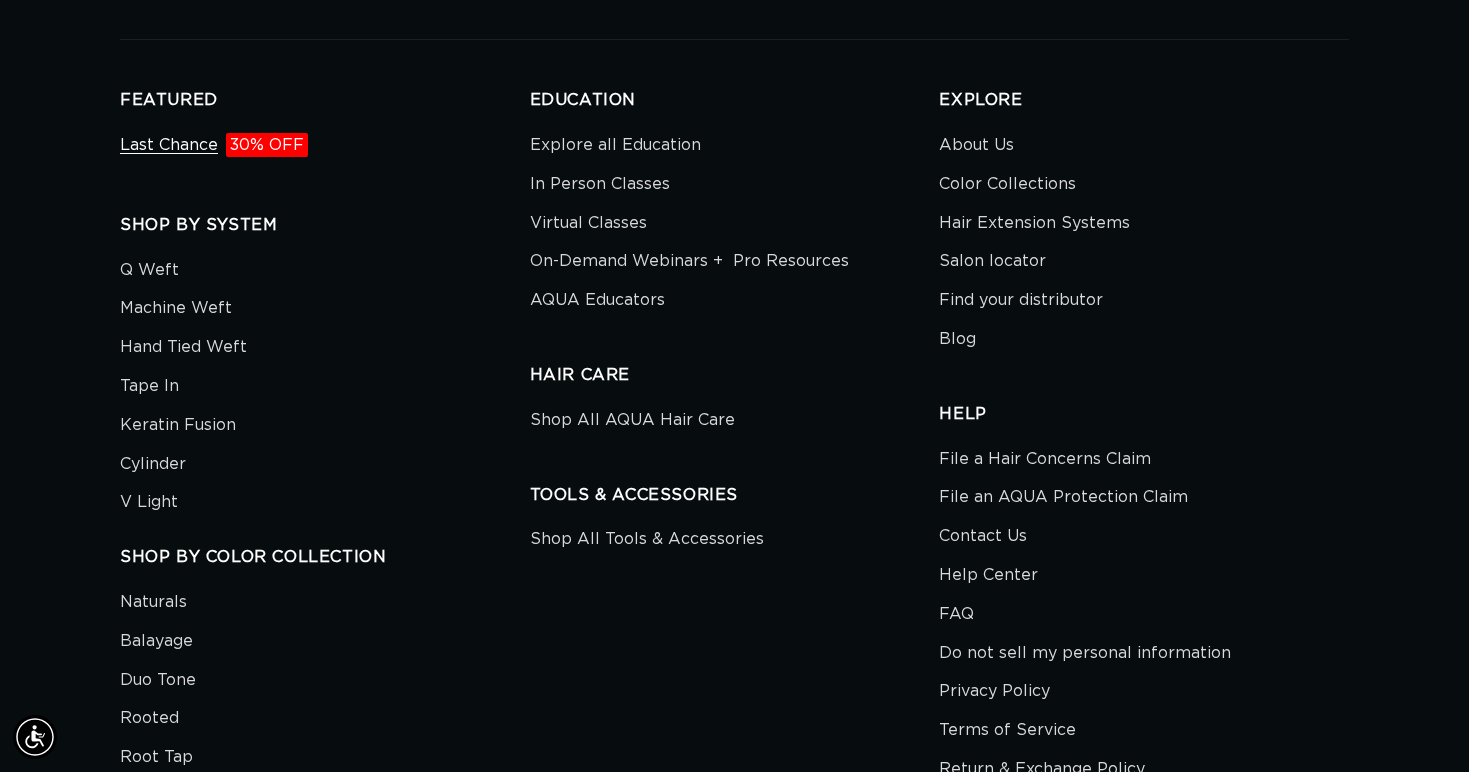 click on "30% OFF" at bounding box center [267, 145] 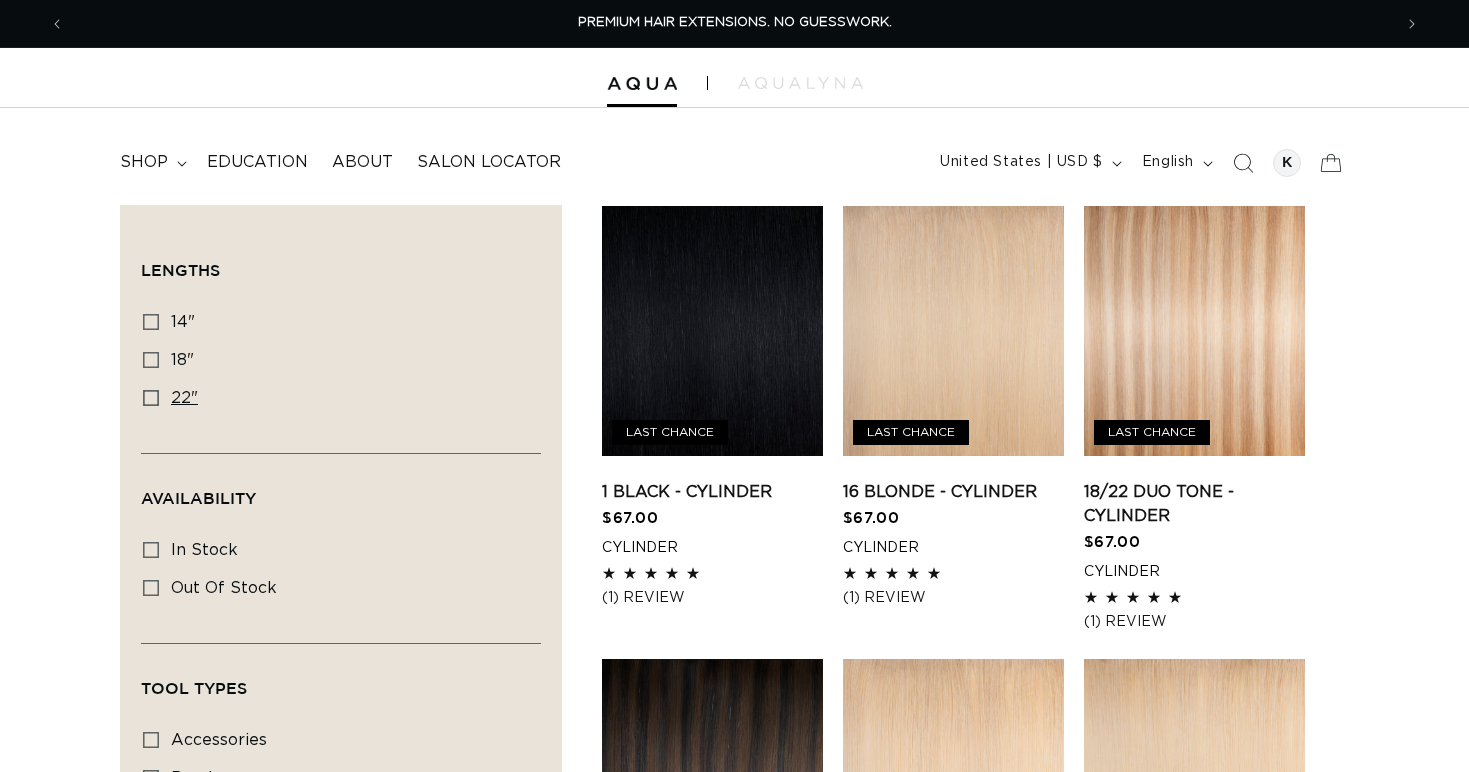 scroll, scrollTop: 0, scrollLeft: 0, axis: both 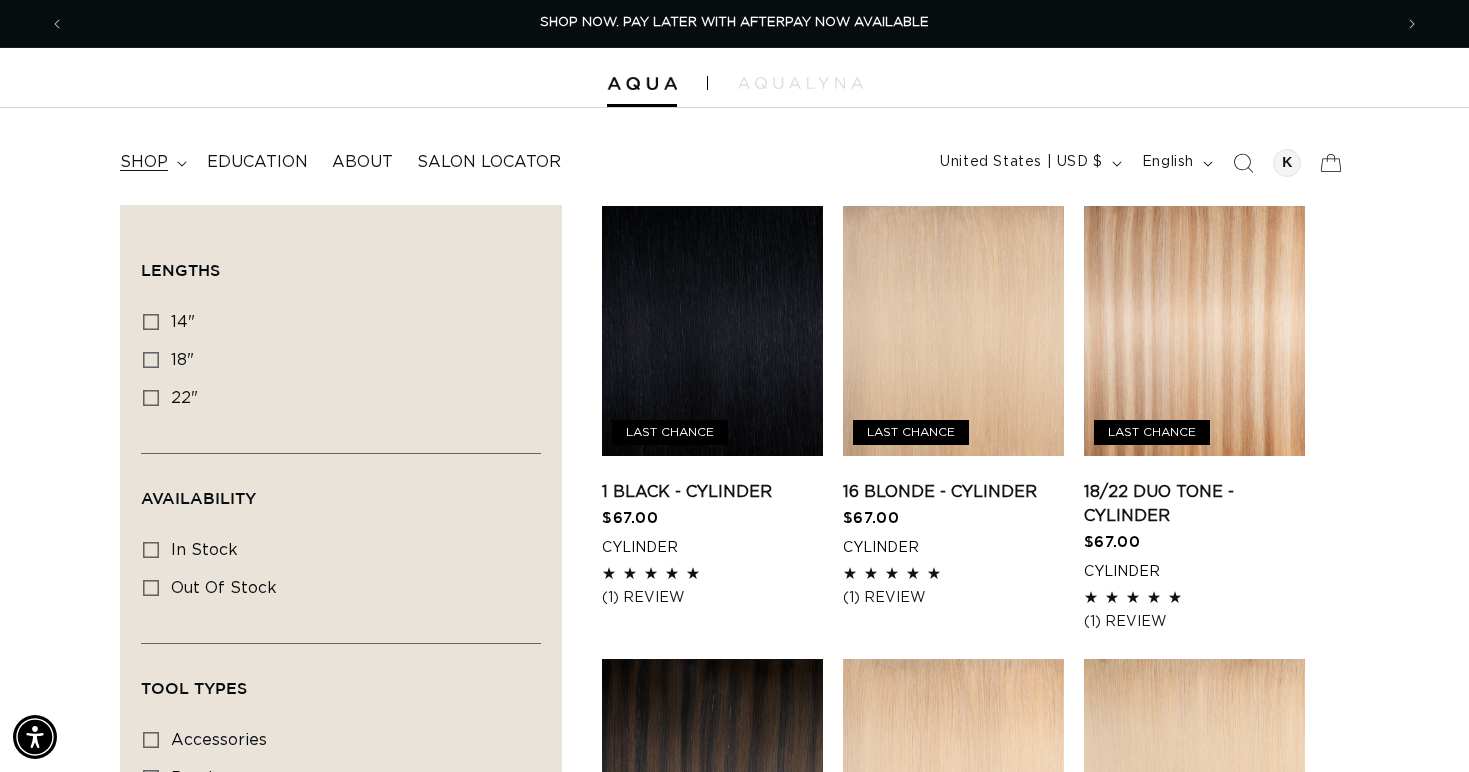 click on "shop" at bounding box center [144, 162] 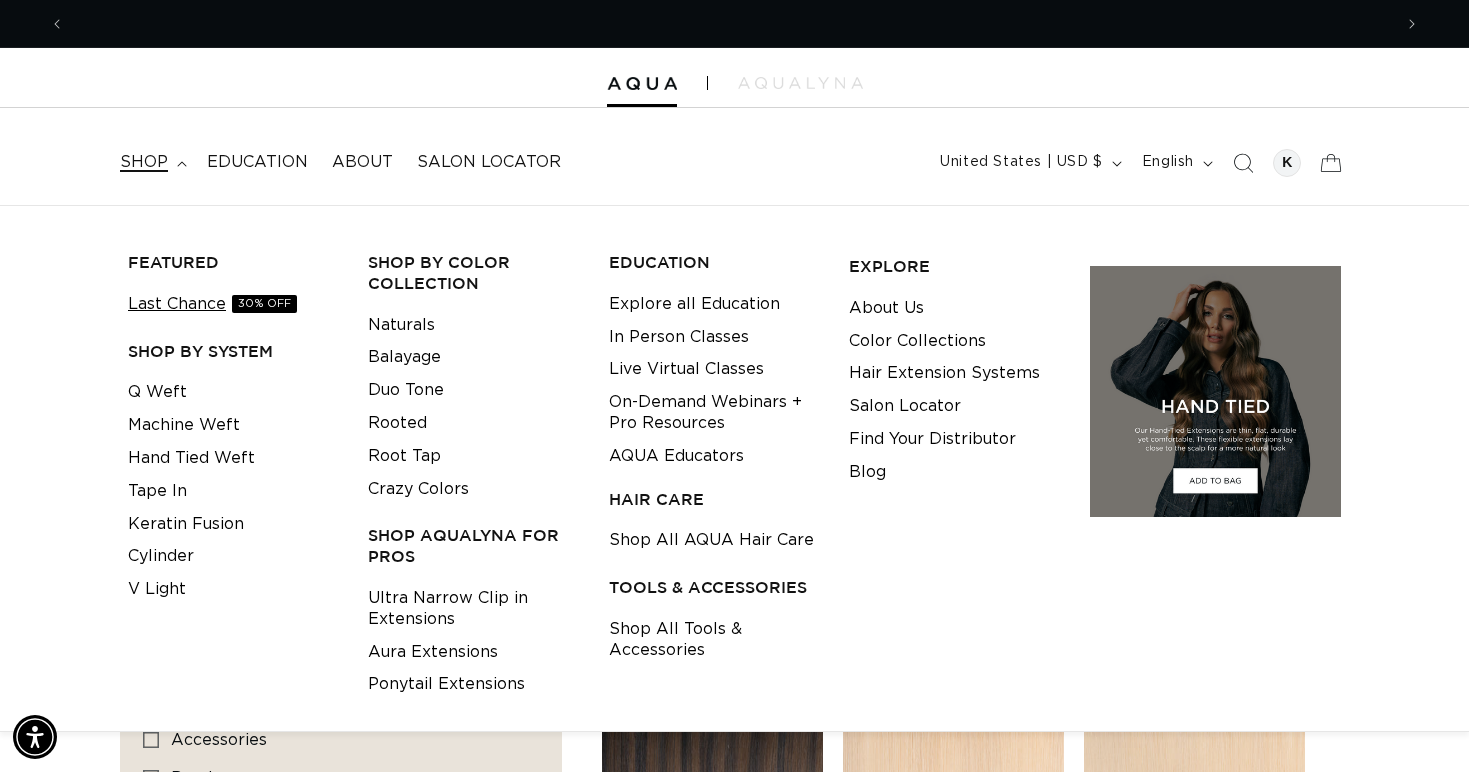 scroll, scrollTop: 0, scrollLeft: 2654, axis: horizontal 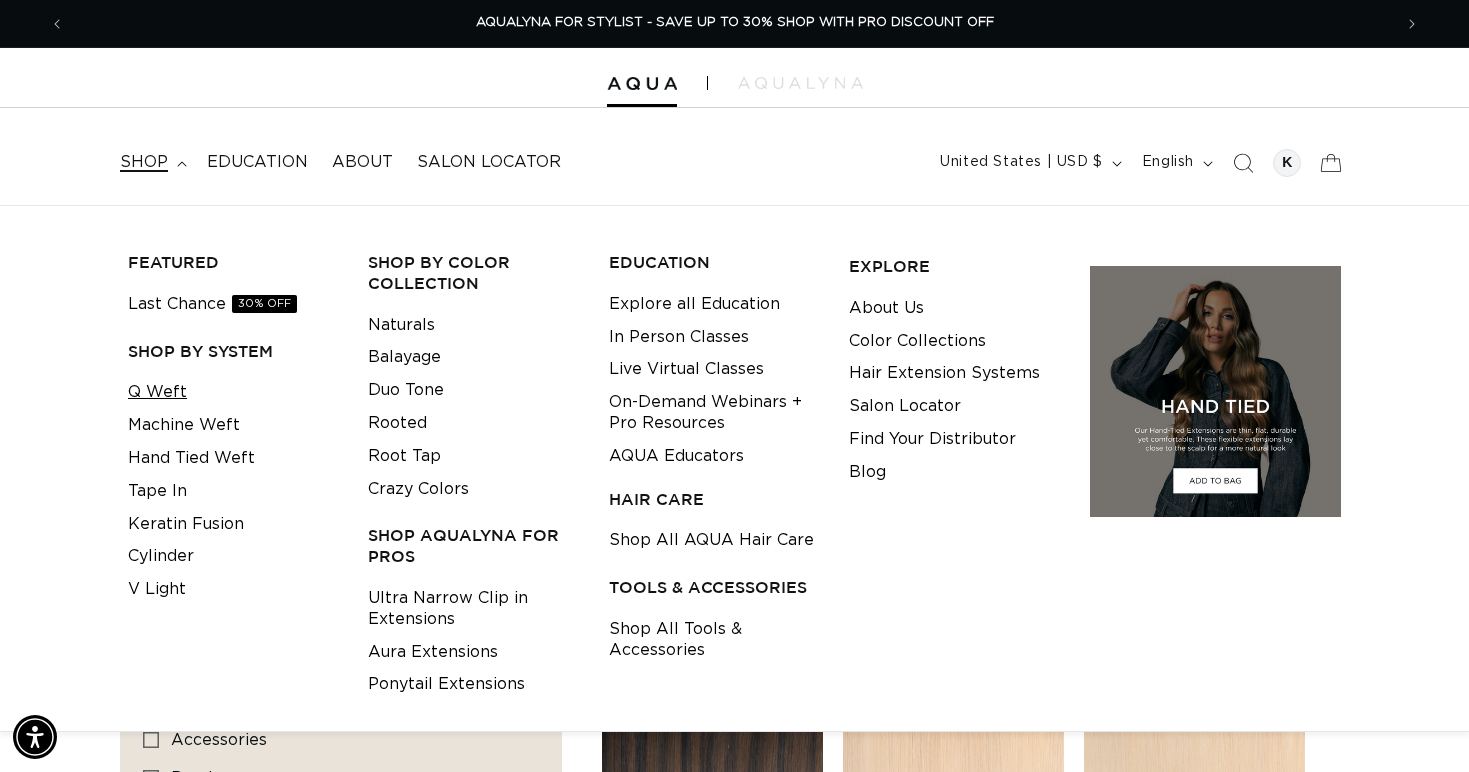 click on "Q Weft" at bounding box center (157, 392) 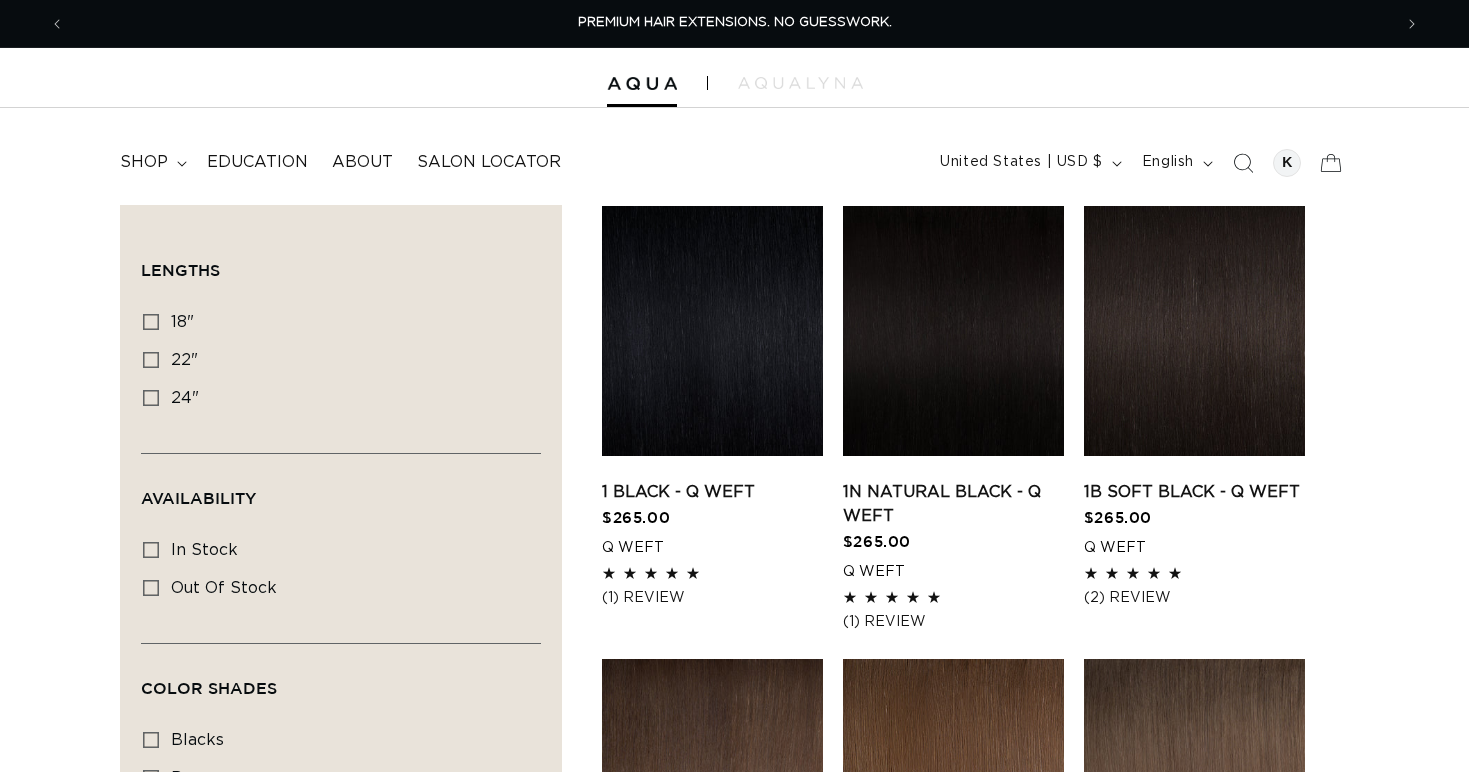 scroll, scrollTop: 0, scrollLeft: 0, axis: both 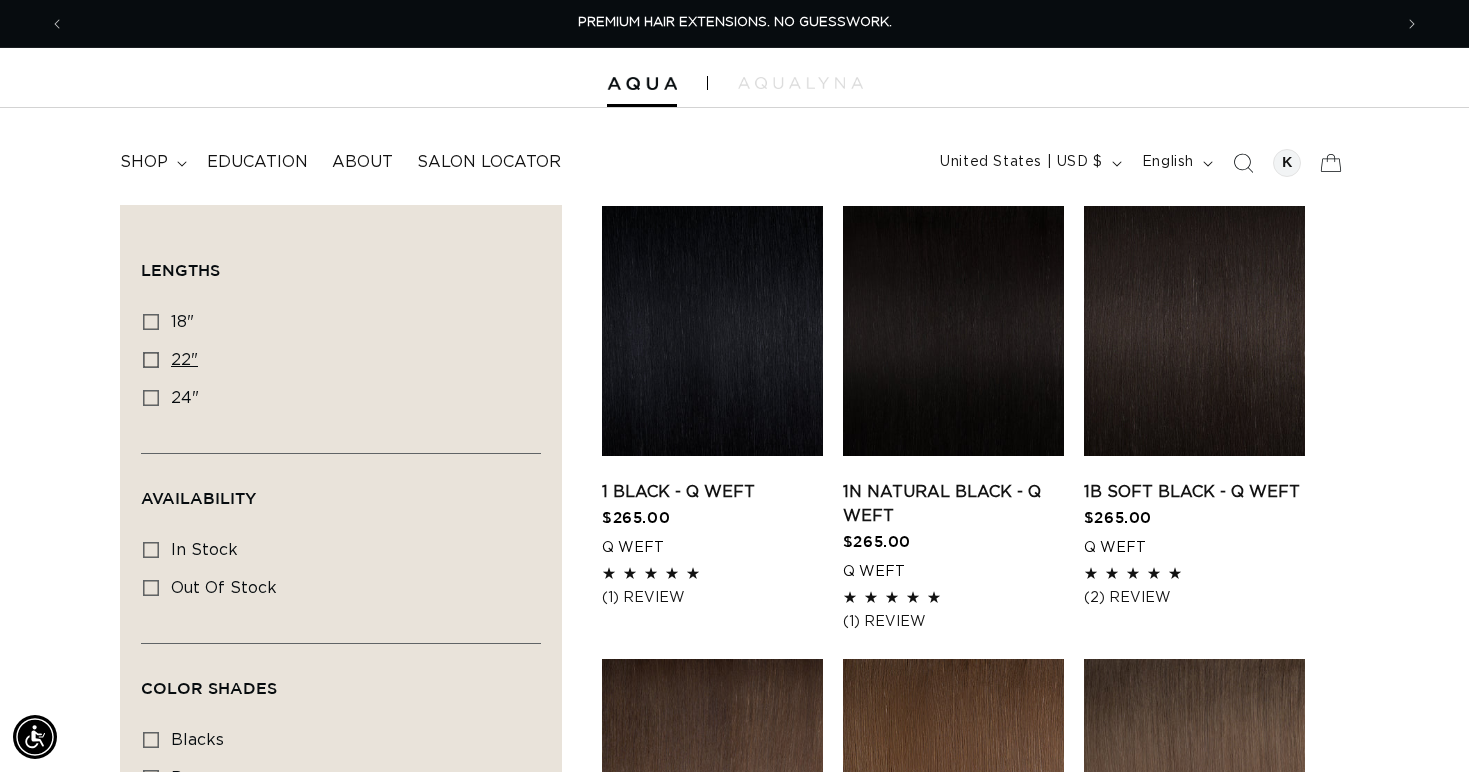 click 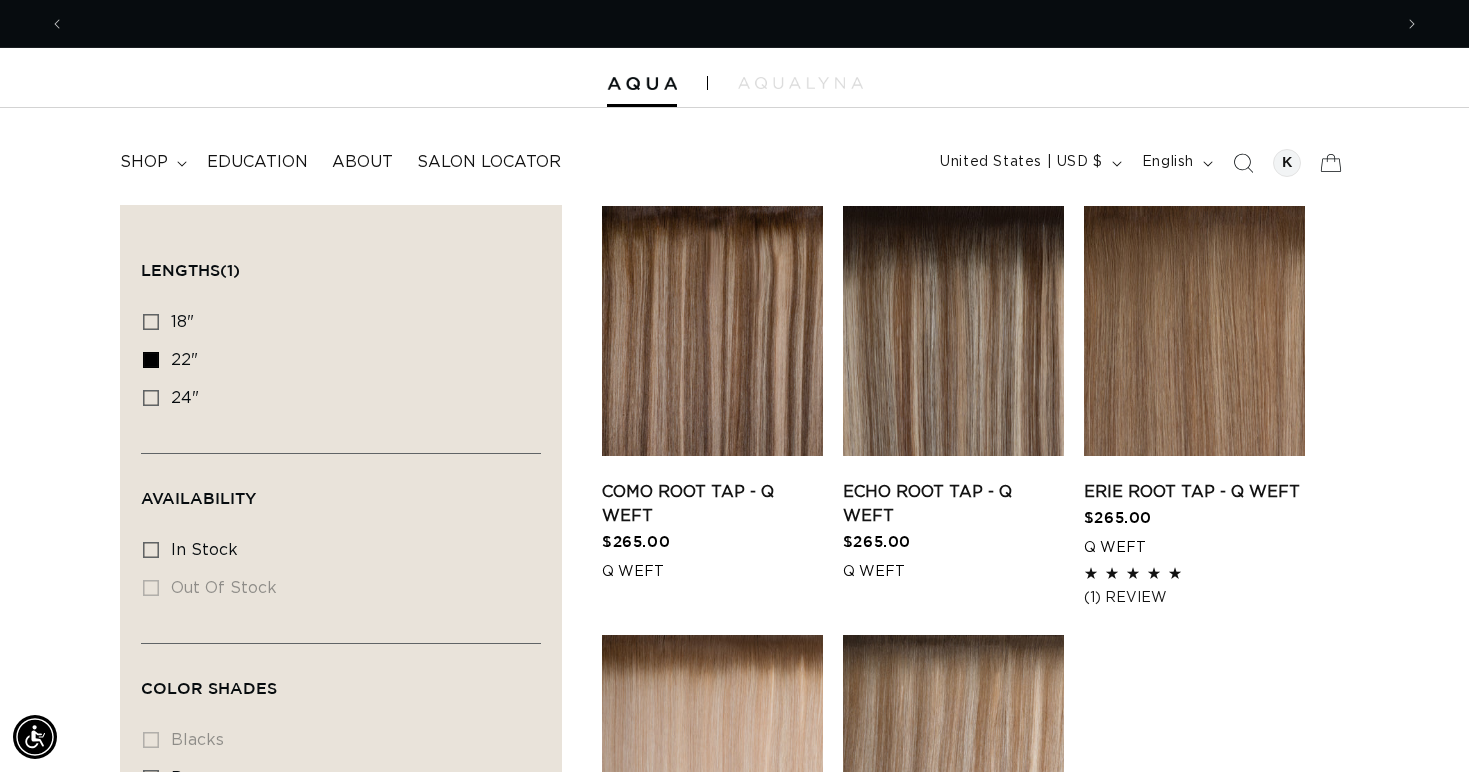 scroll, scrollTop: 0, scrollLeft: 1327, axis: horizontal 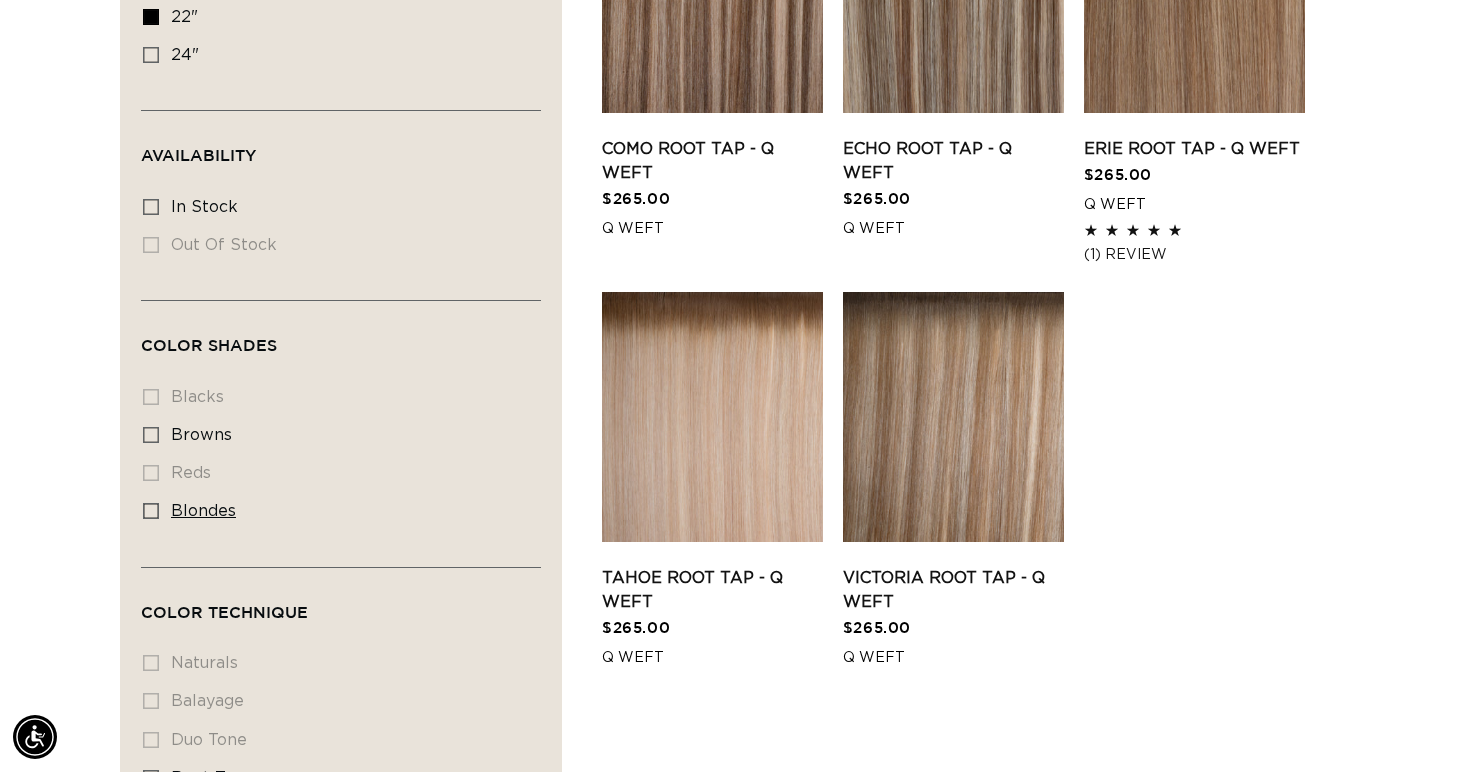 click on "blondes
blondes (5 products)" at bounding box center (335, 512) 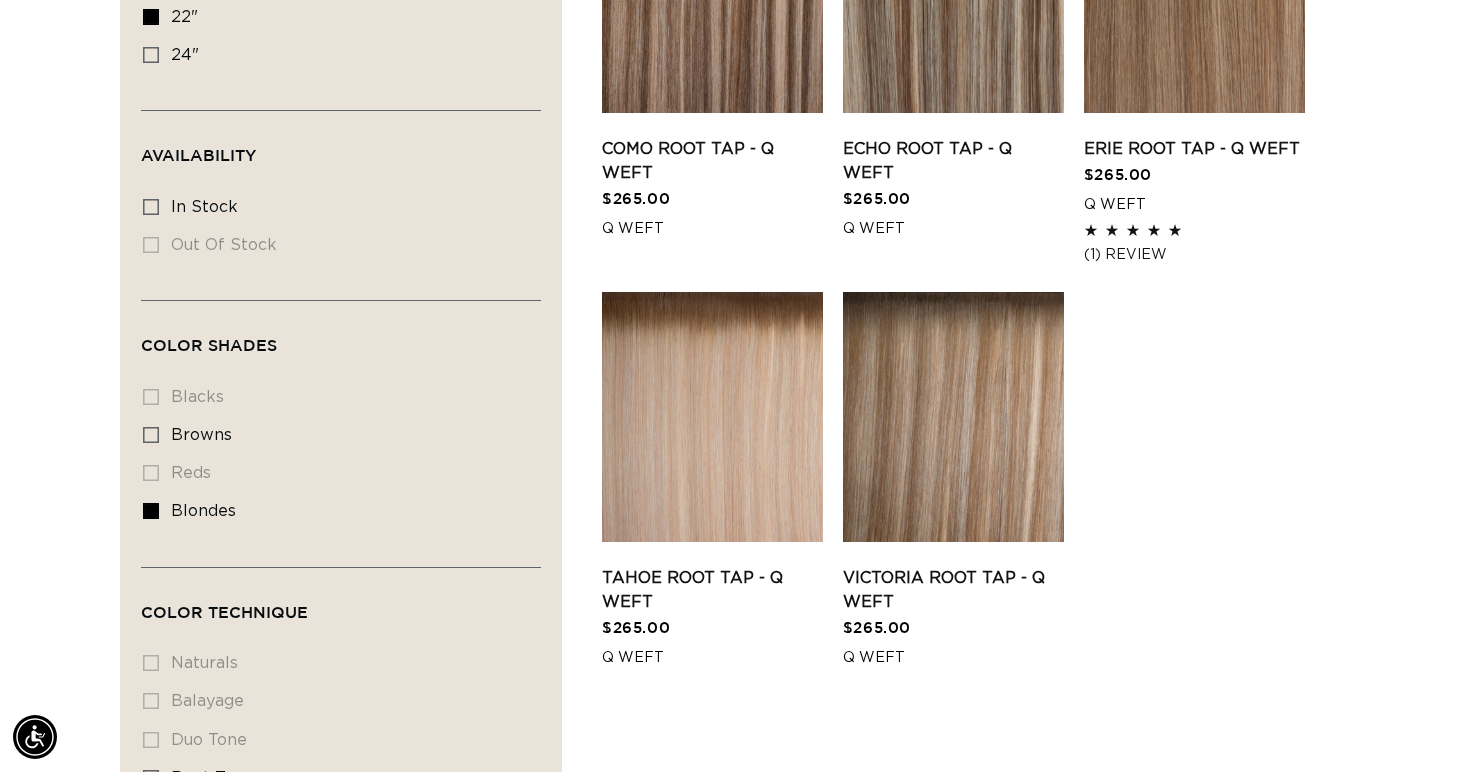 scroll, scrollTop: 0, scrollLeft: 1327, axis: horizontal 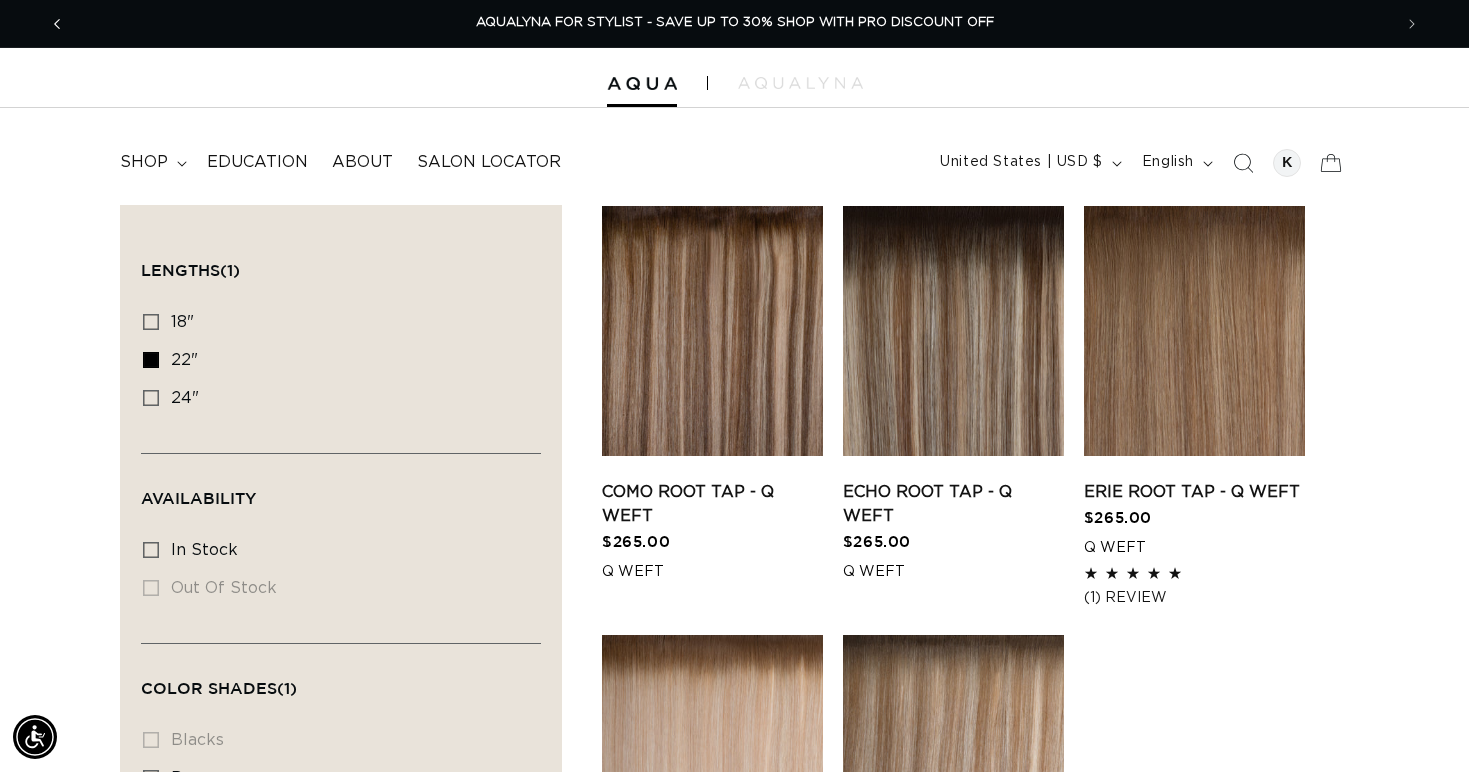 click at bounding box center [57, 24] 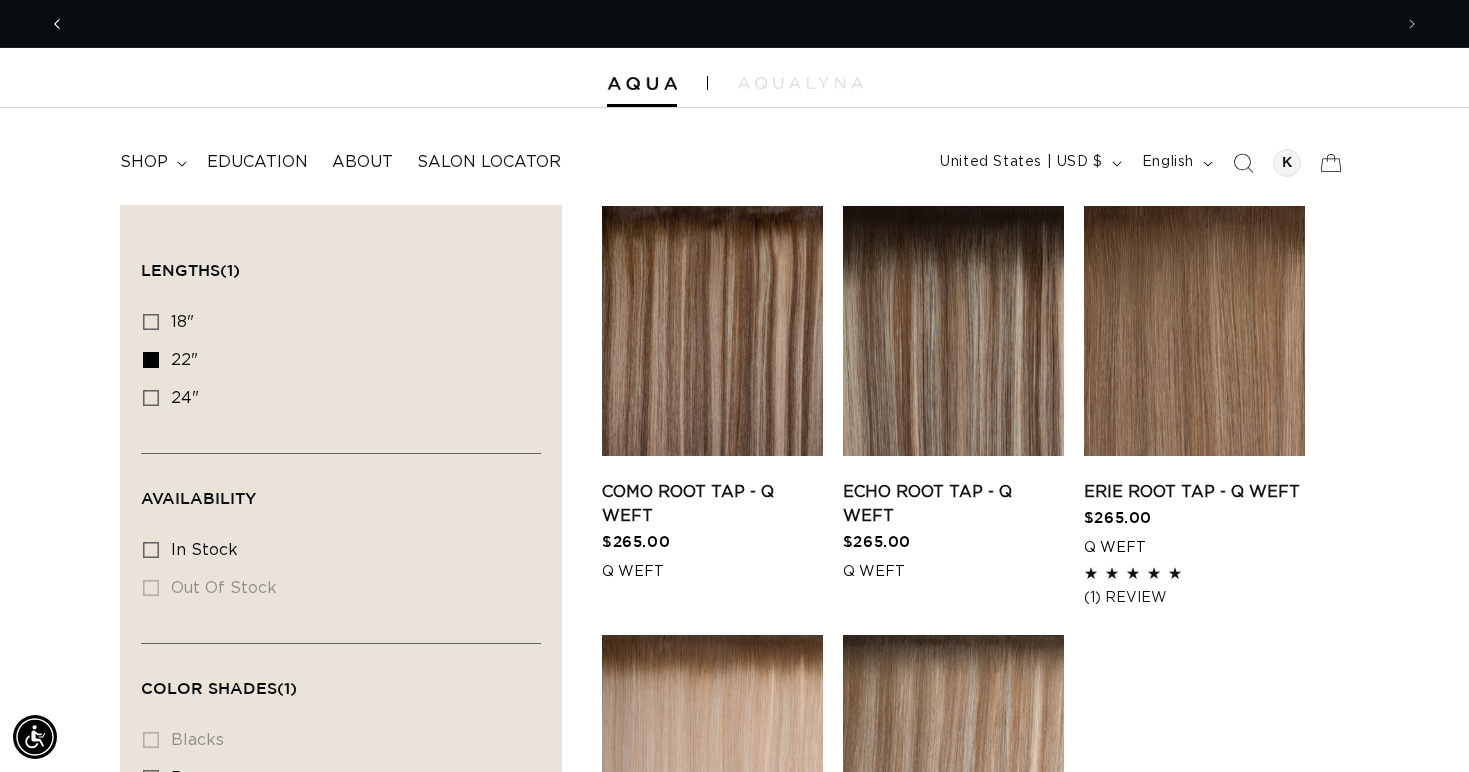scroll, scrollTop: 0, scrollLeft: 1327, axis: horizontal 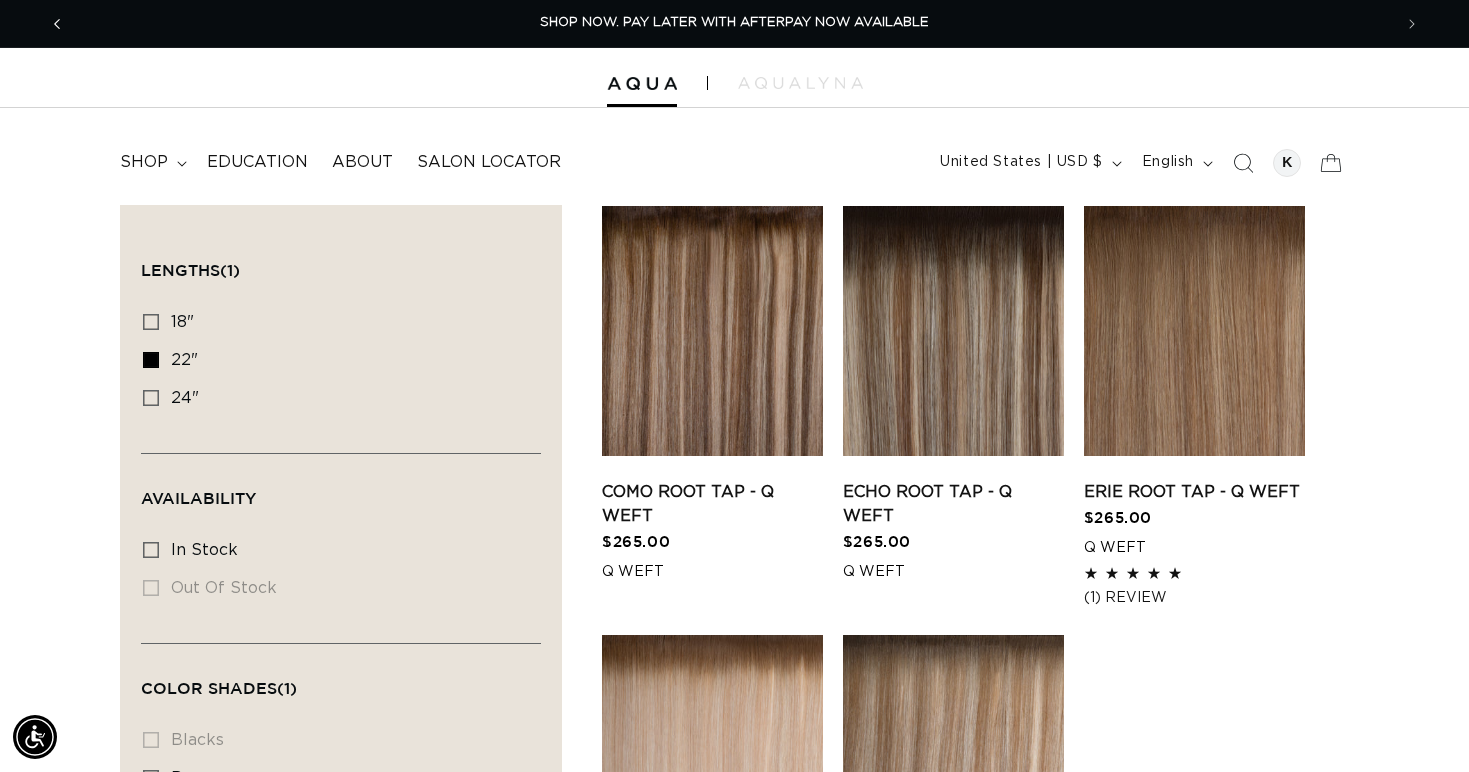 click at bounding box center (57, 24) 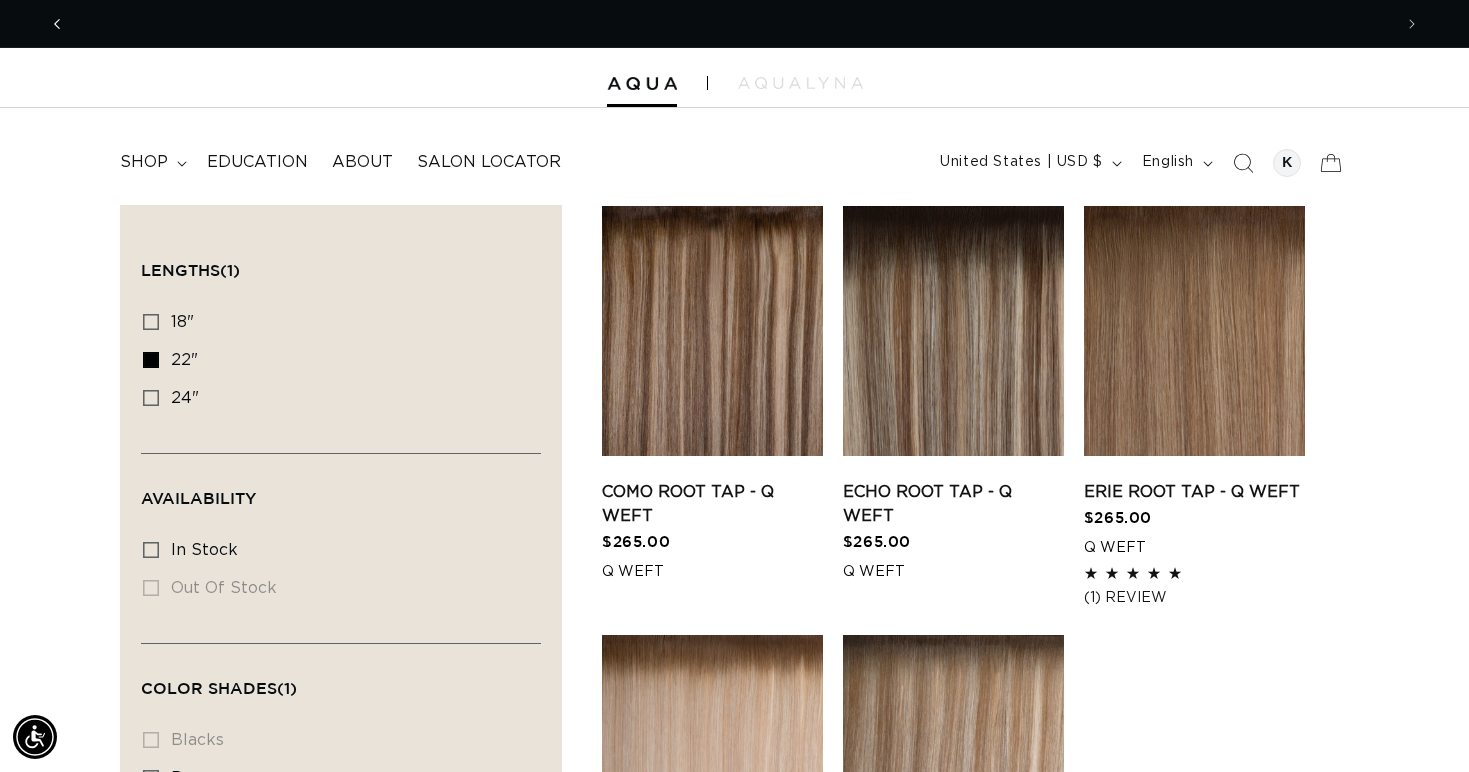 scroll, scrollTop: 0, scrollLeft: 0, axis: both 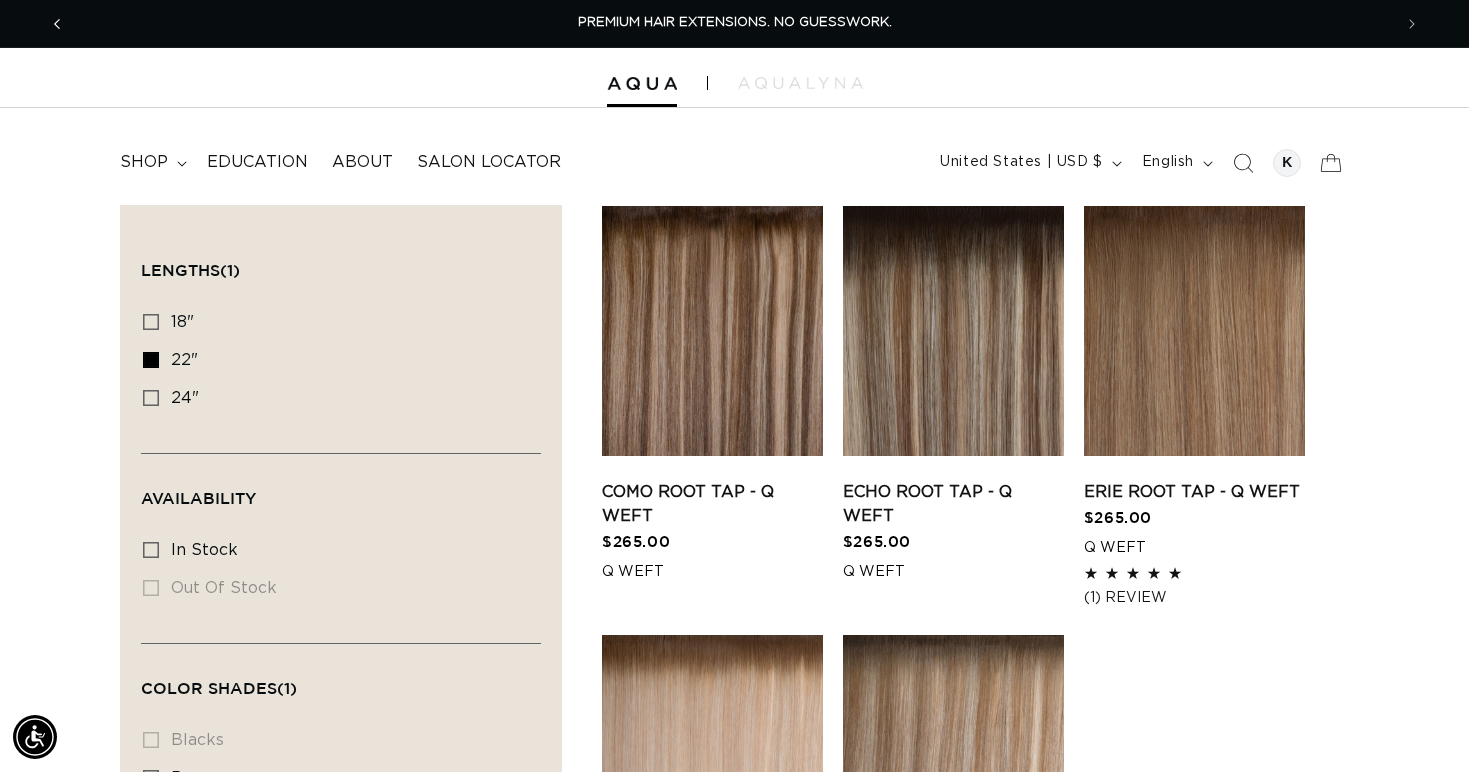 click at bounding box center [57, 24] 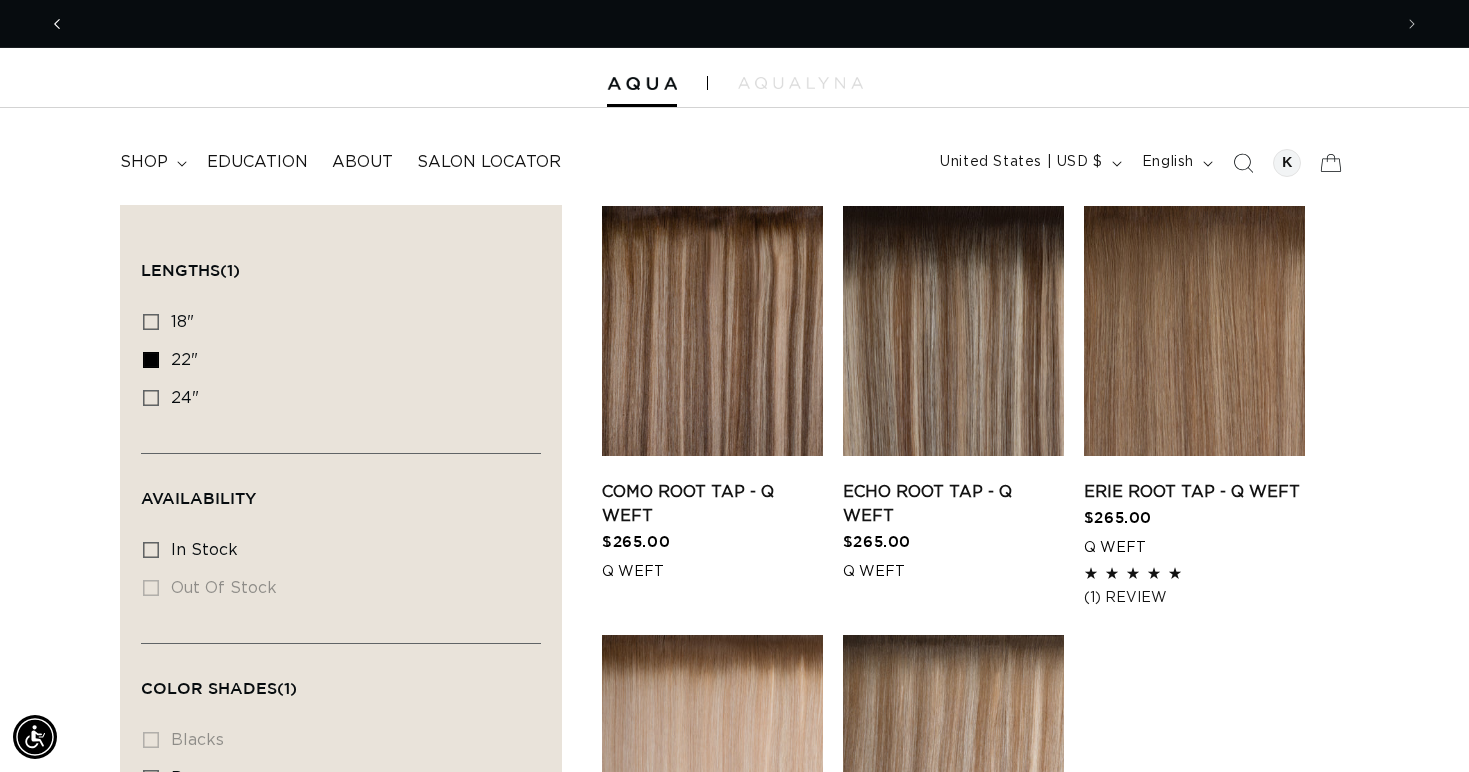 scroll, scrollTop: 0, scrollLeft: 2654, axis: horizontal 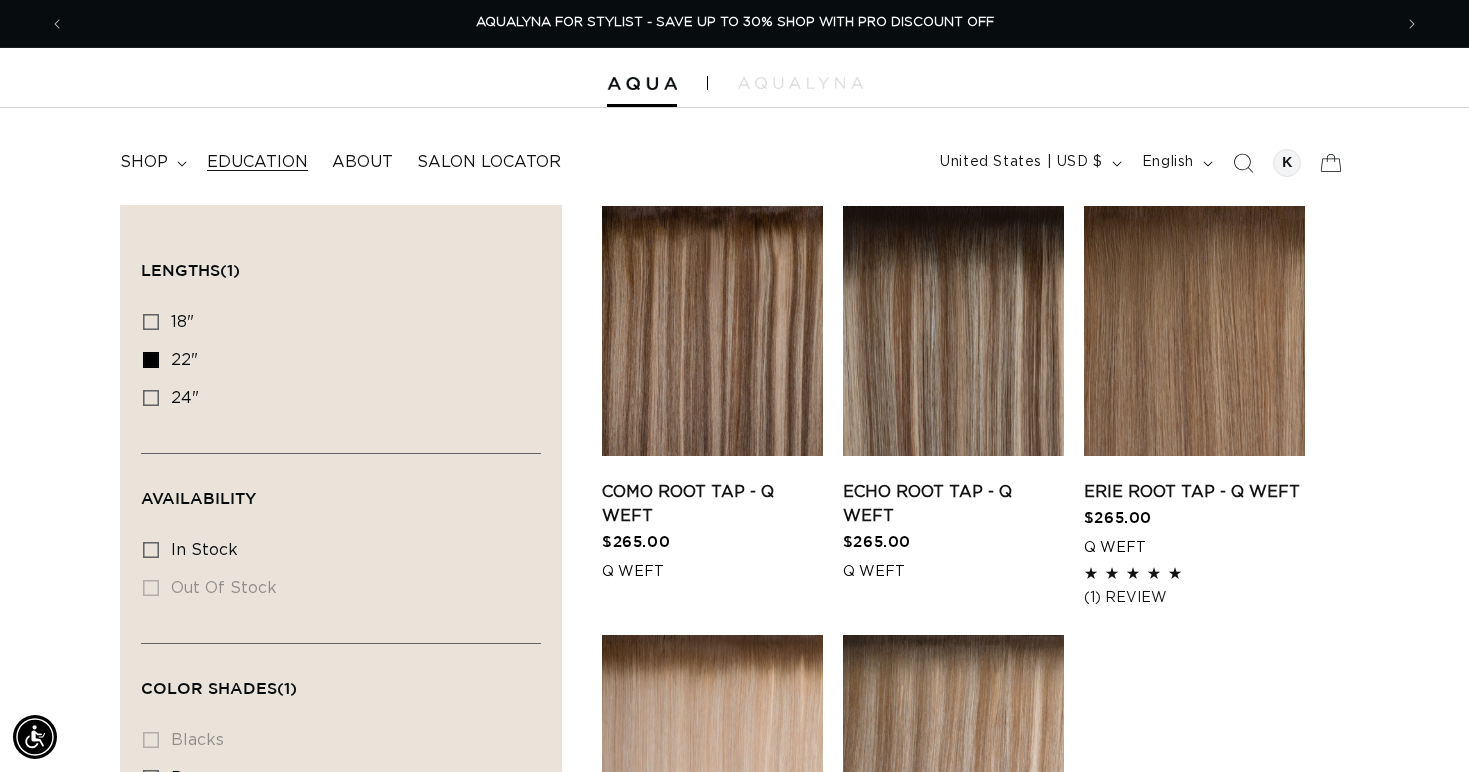 drag, startPoint x: 68, startPoint y: 24, endPoint x: 210, endPoint y: 146, distance: 187.2111 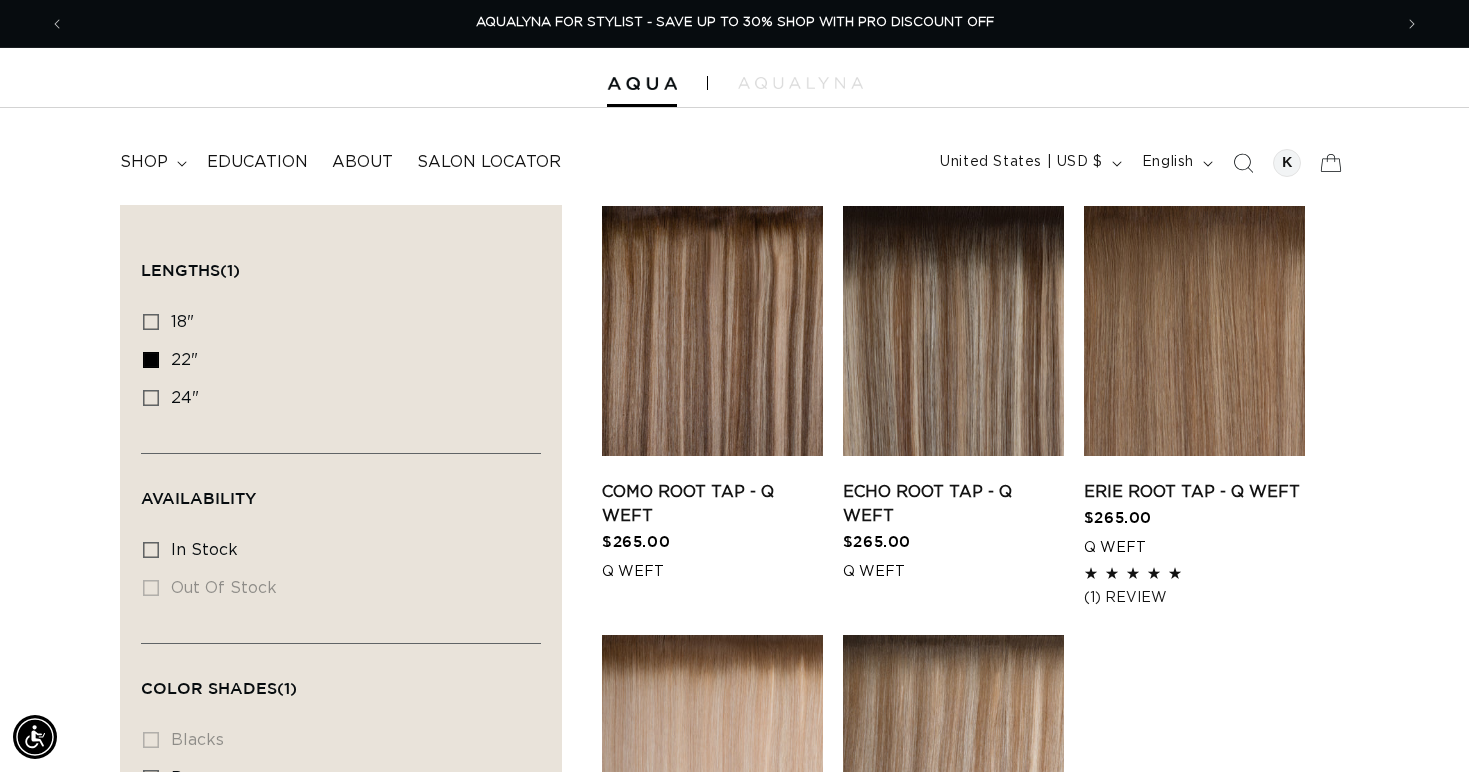 click on "AQUALYNA FOR STYLIST - SAVE UP TO 30% SHOP WITH PRO DISCOUNT OFF" at bounding box center [735, 23] 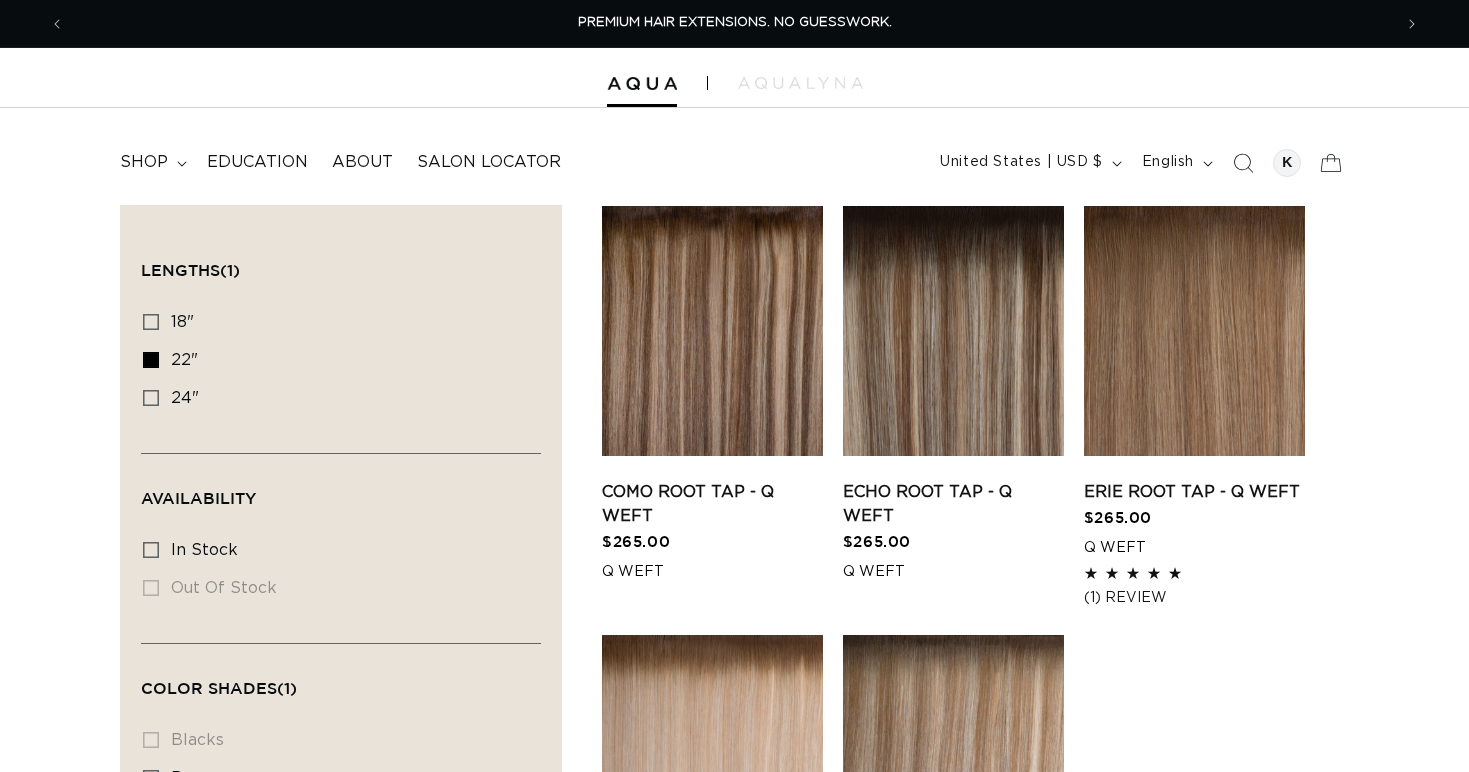 scroll, scrollTop: 0, scrollLeft: 0, axis: both 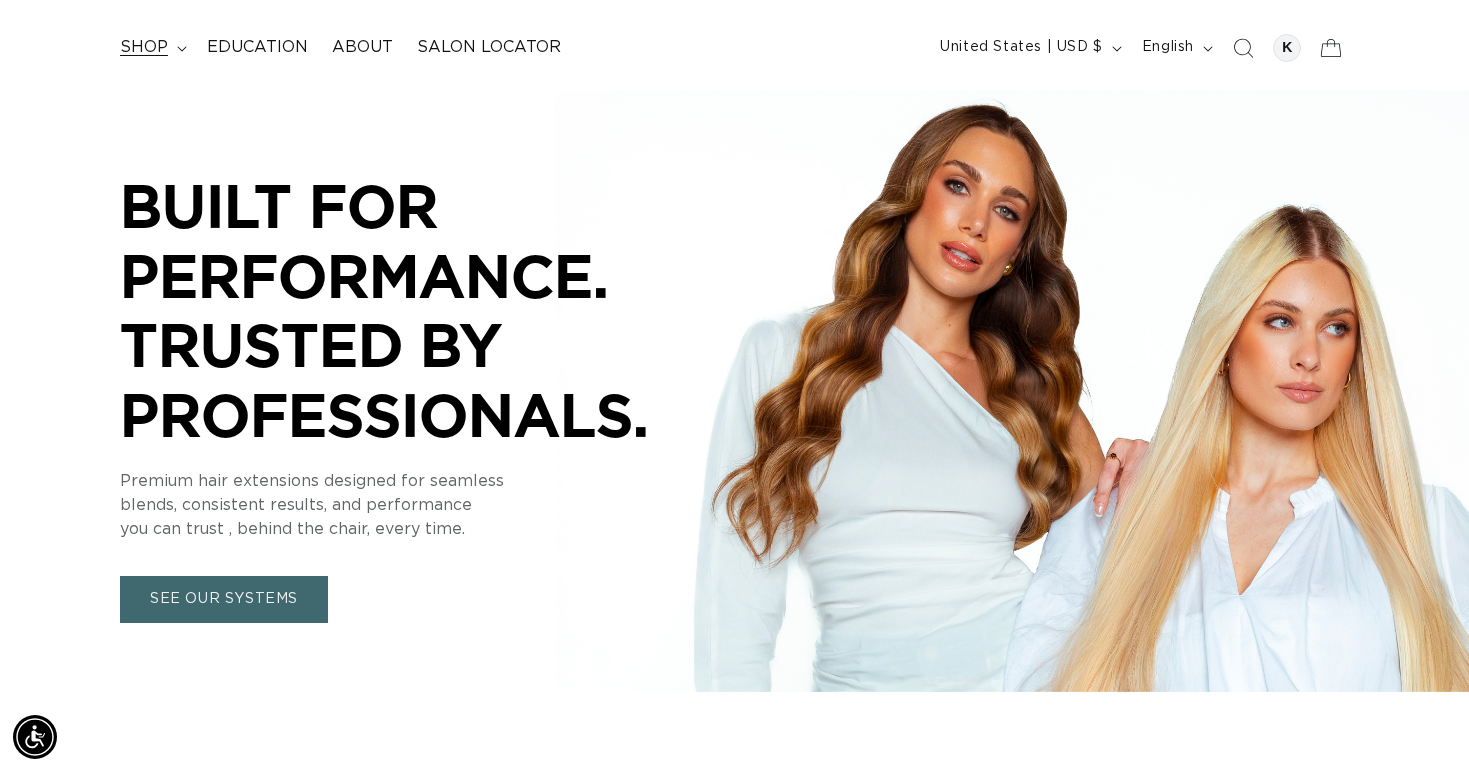 click on "shop" at bounding box center [151, 47] 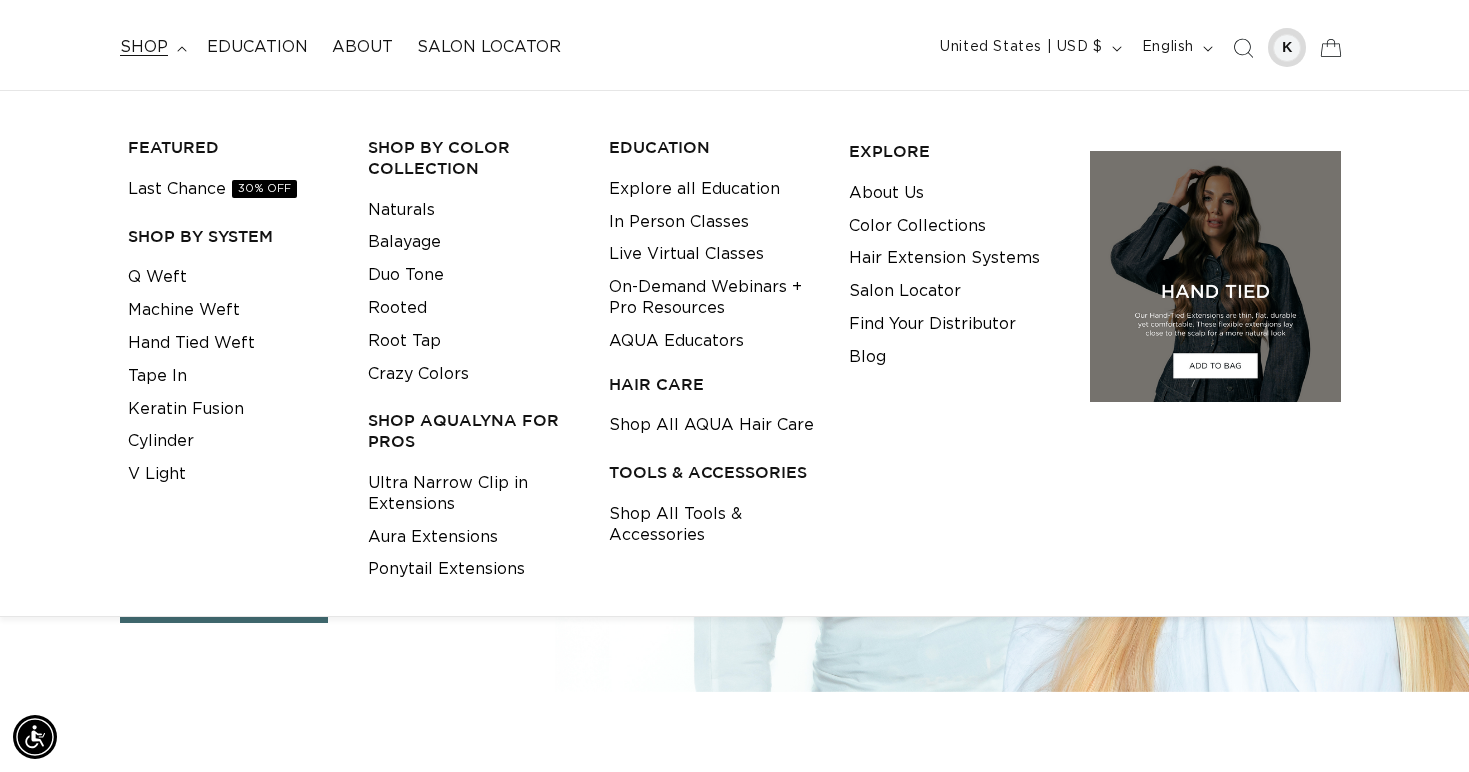 scroll, scrollTop: 0, scrollLeft: 0, axis: both 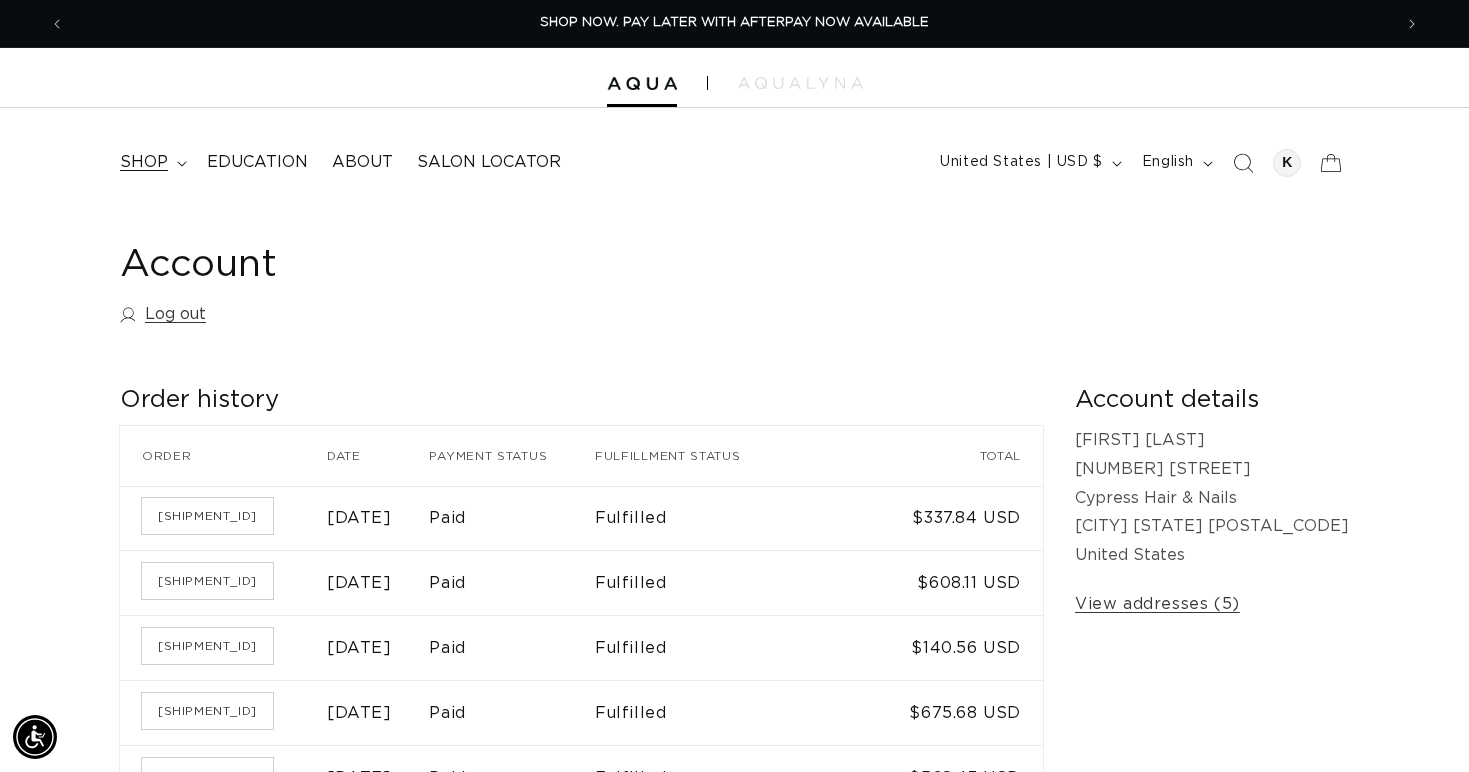 click on "shop" at bounding box center (151, 162) 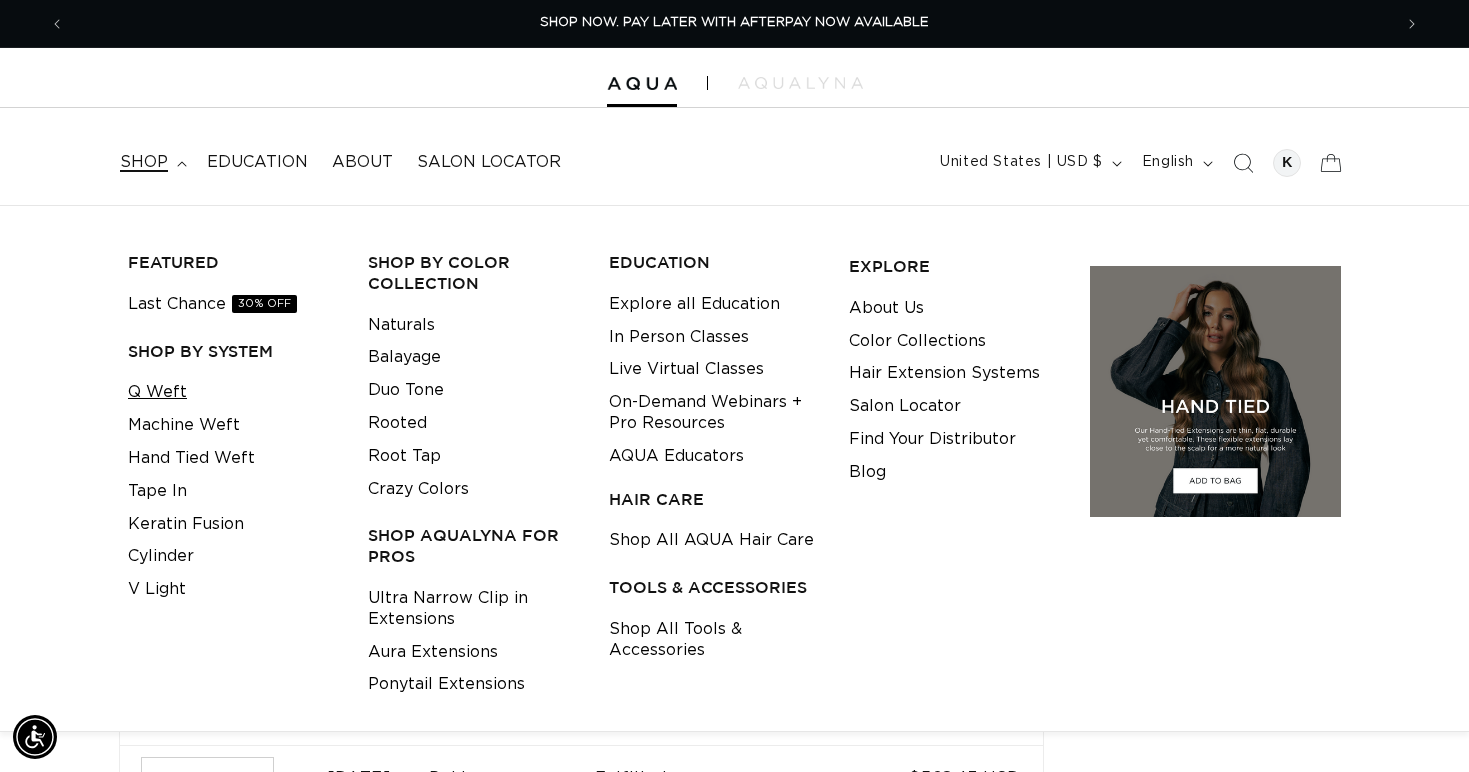 click on "Q Weft" at bounding box center [157, 392] 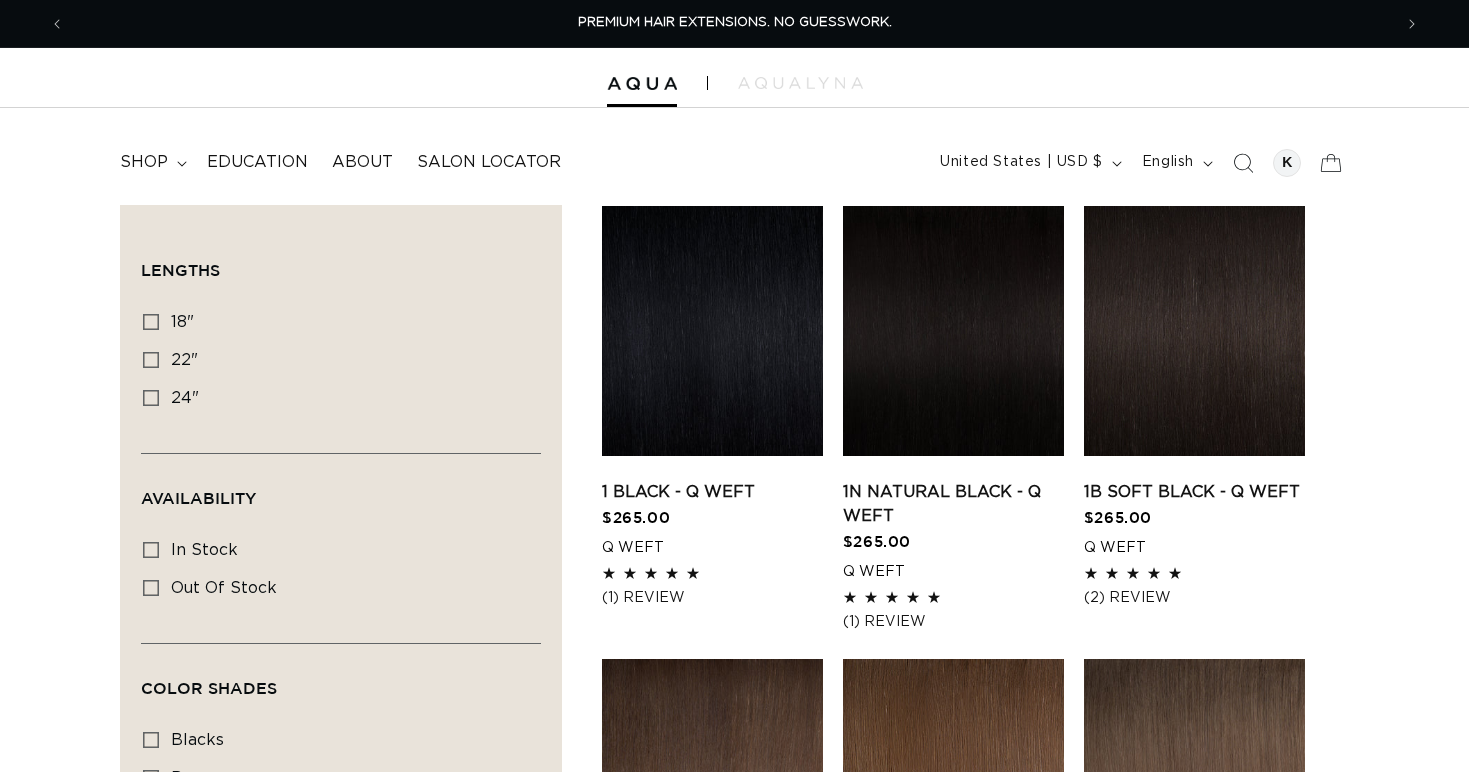 scroll, scrollTop: 0, scrollLeft: 0, axis: both 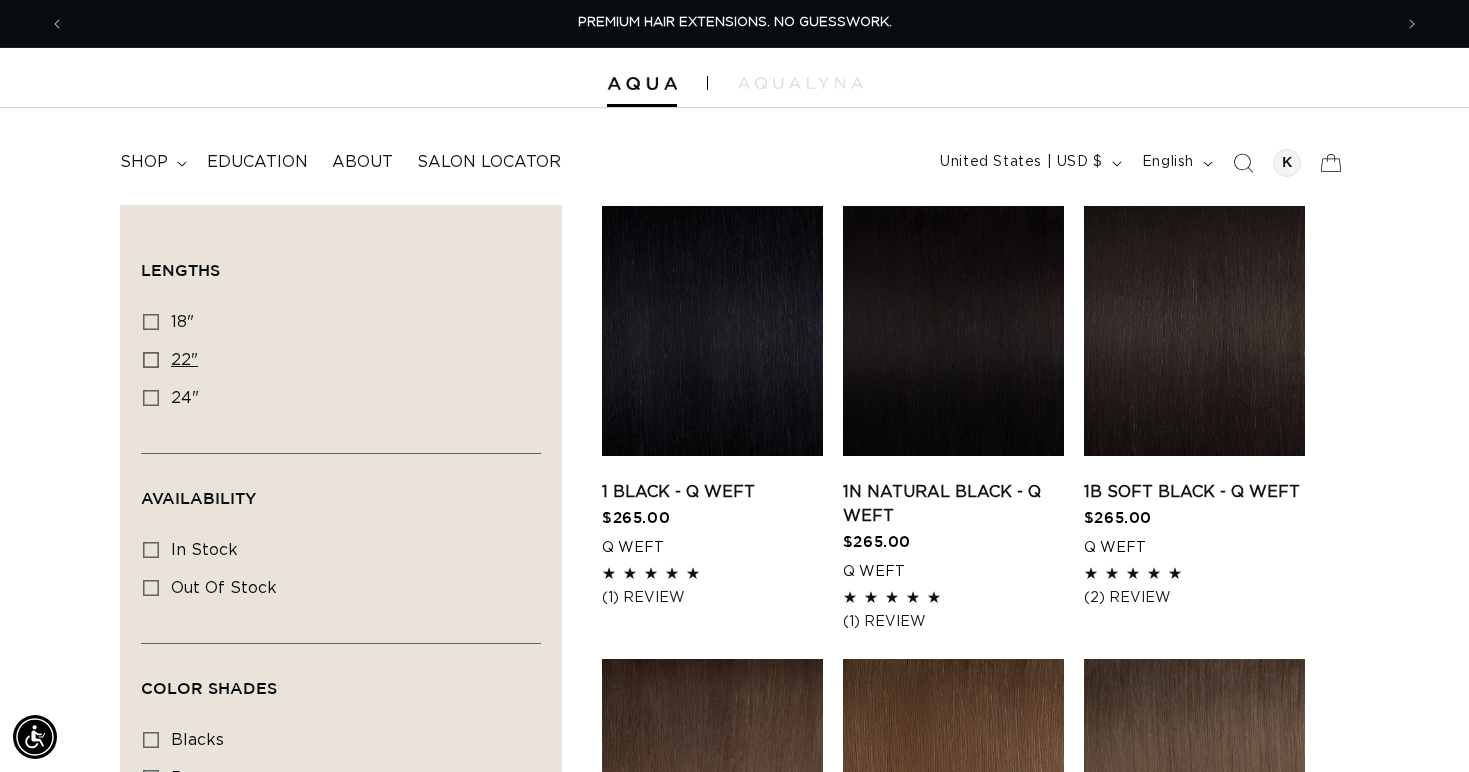 click on "22"
22" (5 products)" at bounding box center [335, 361] 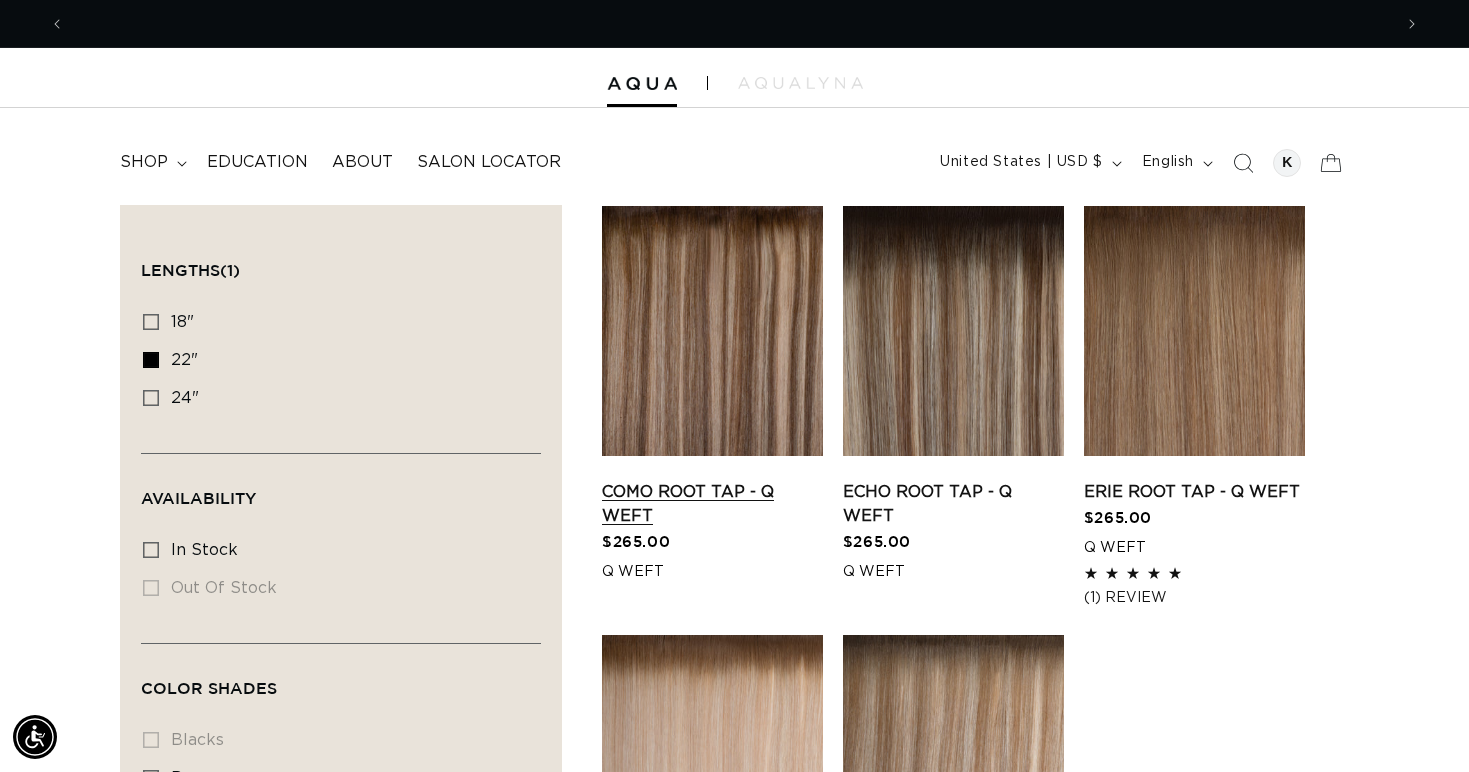 scroll, scrollTop: 154, scrollLeft: 0, axis: vertical 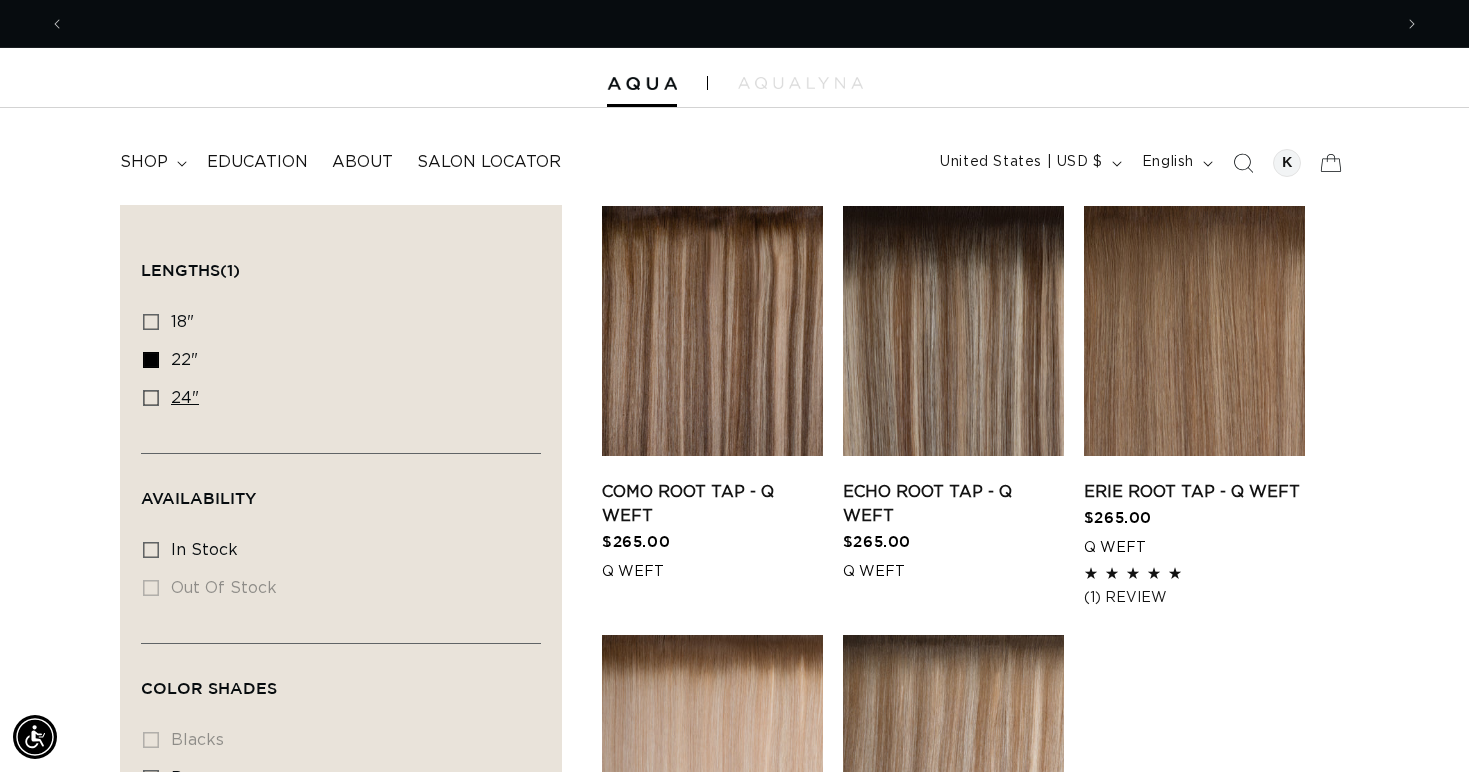click on "24"
24" (5 products)" at bounding box center (335, 399) 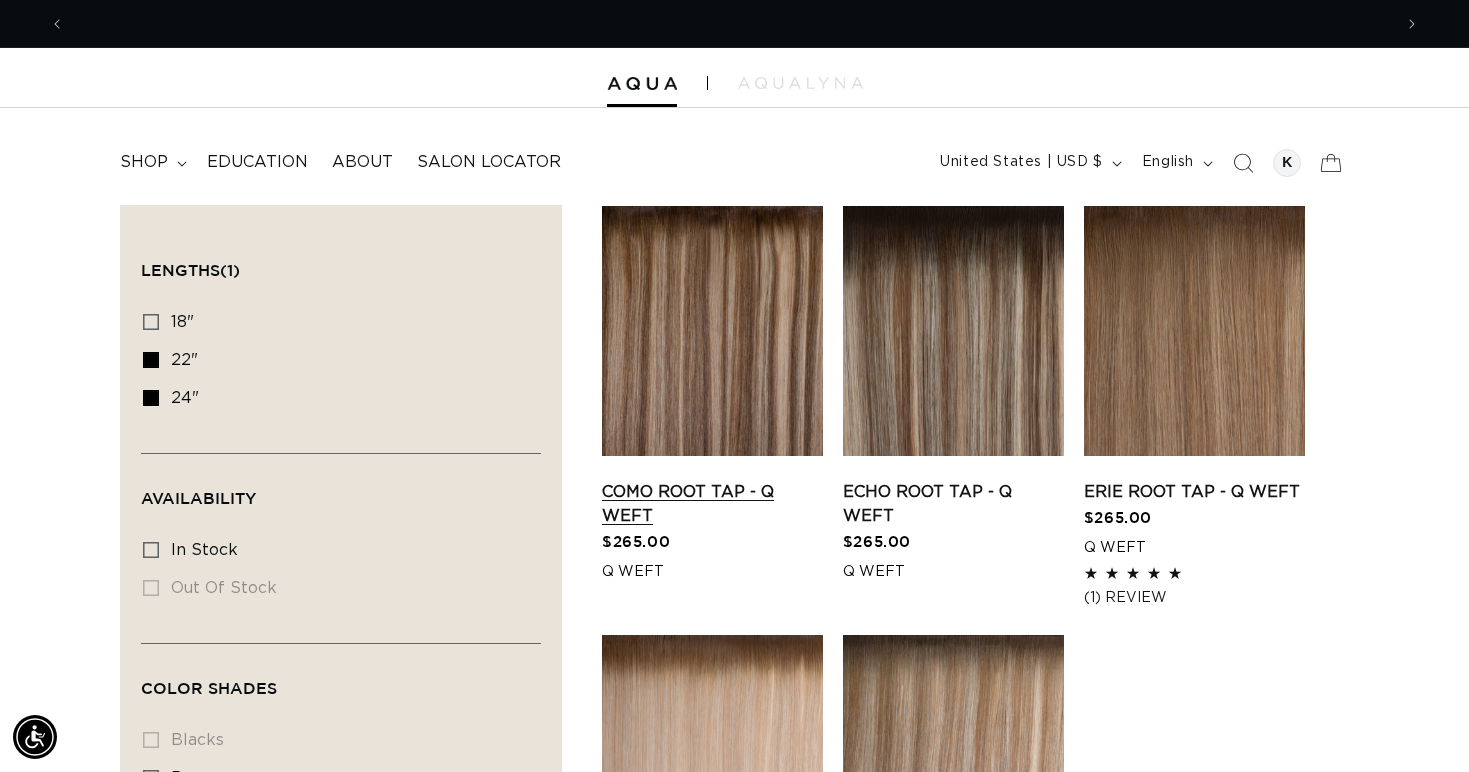 scroll, scrollTop: 0, scrollLeft: 0, axis: both 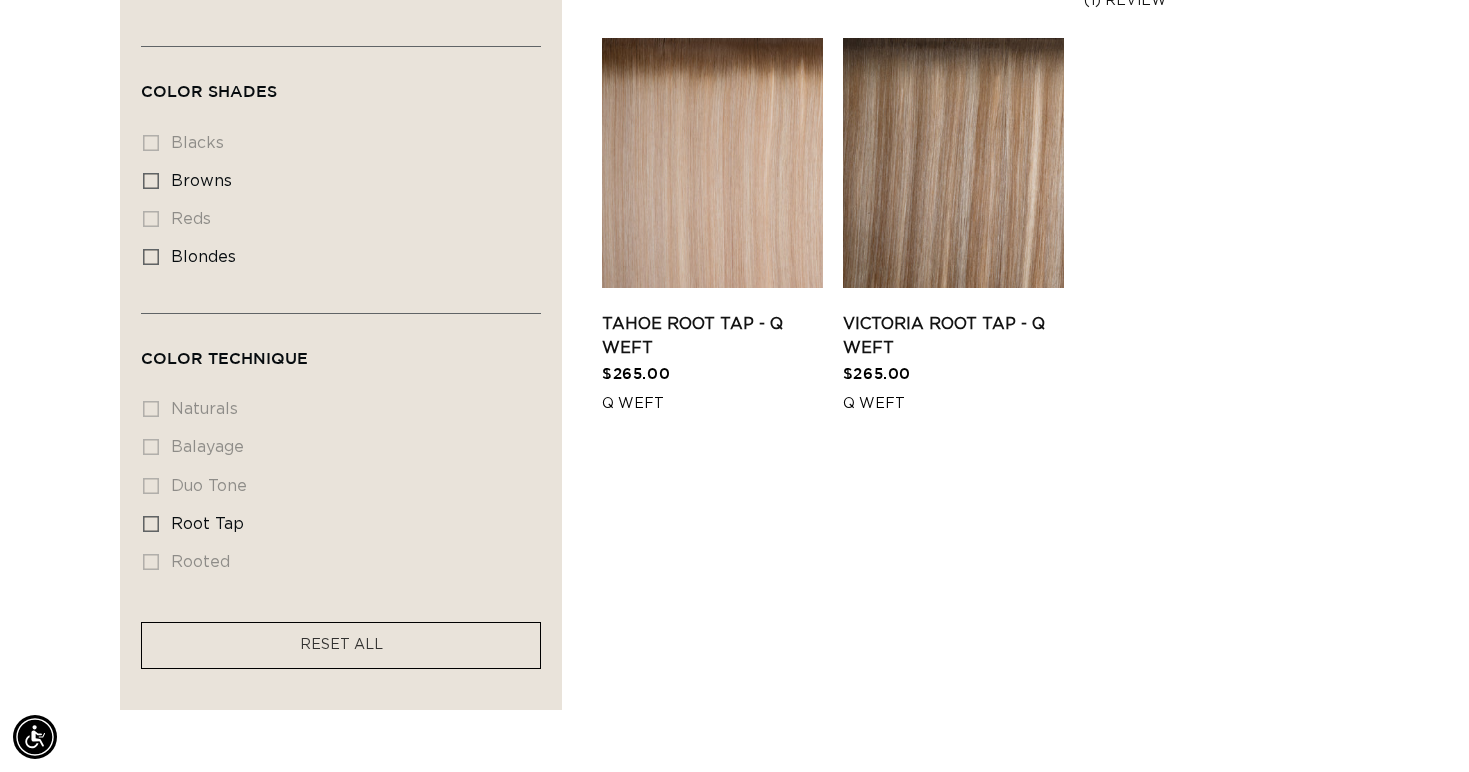 click on "RESET ALL" at bounding box center (341, 645) 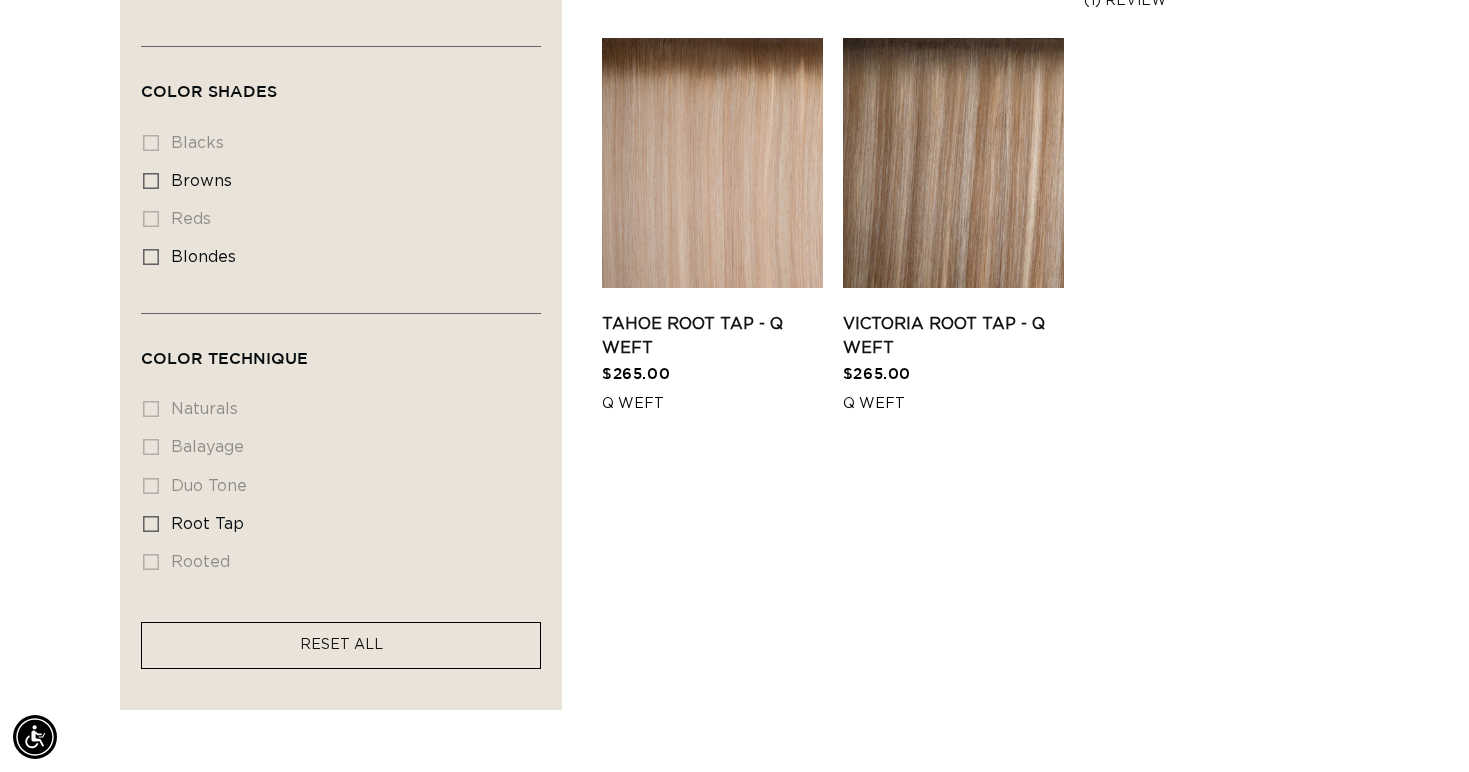 click on "RESET ALL" at bounding box center [341, 645] 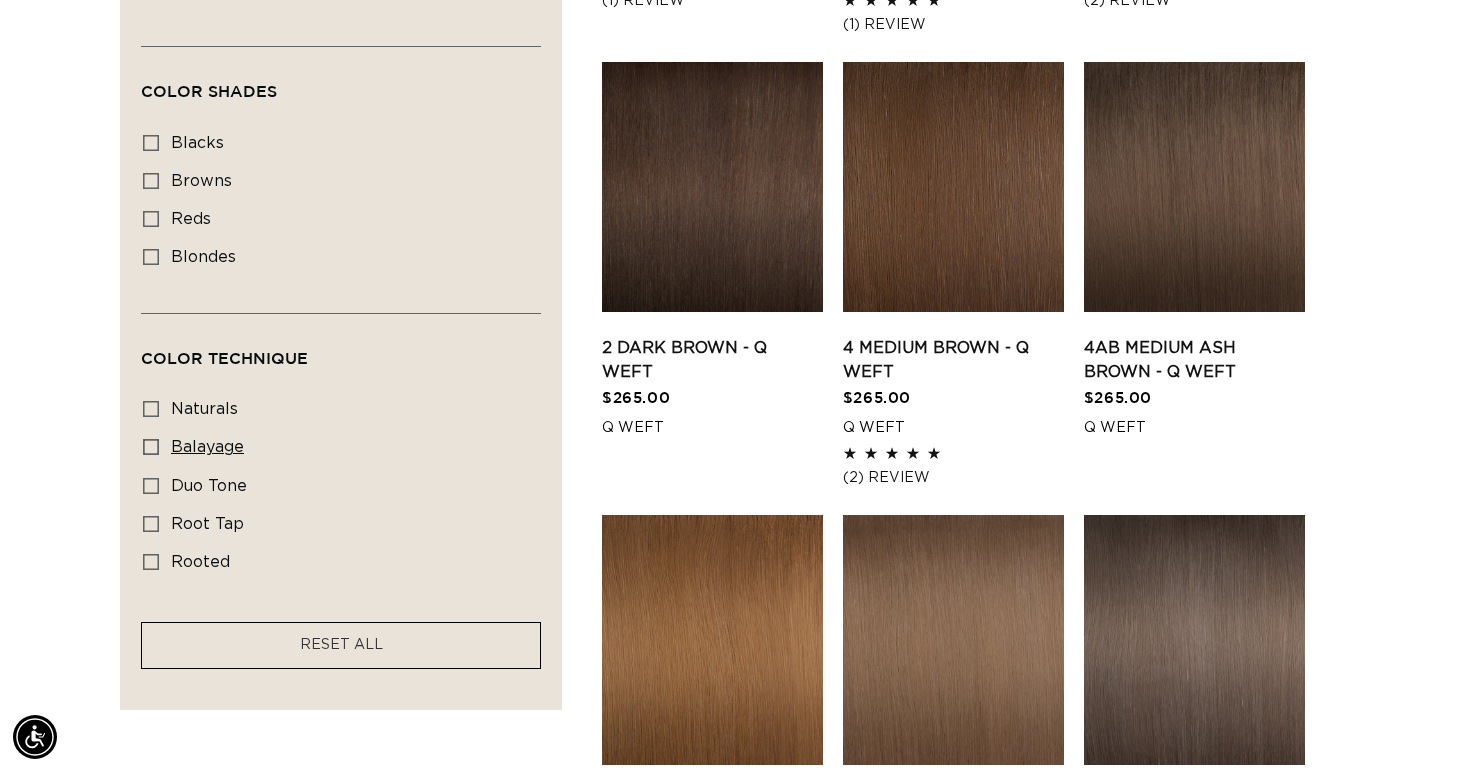 scroll, scrollTop: 0, scrollLeft: 0, axis: both 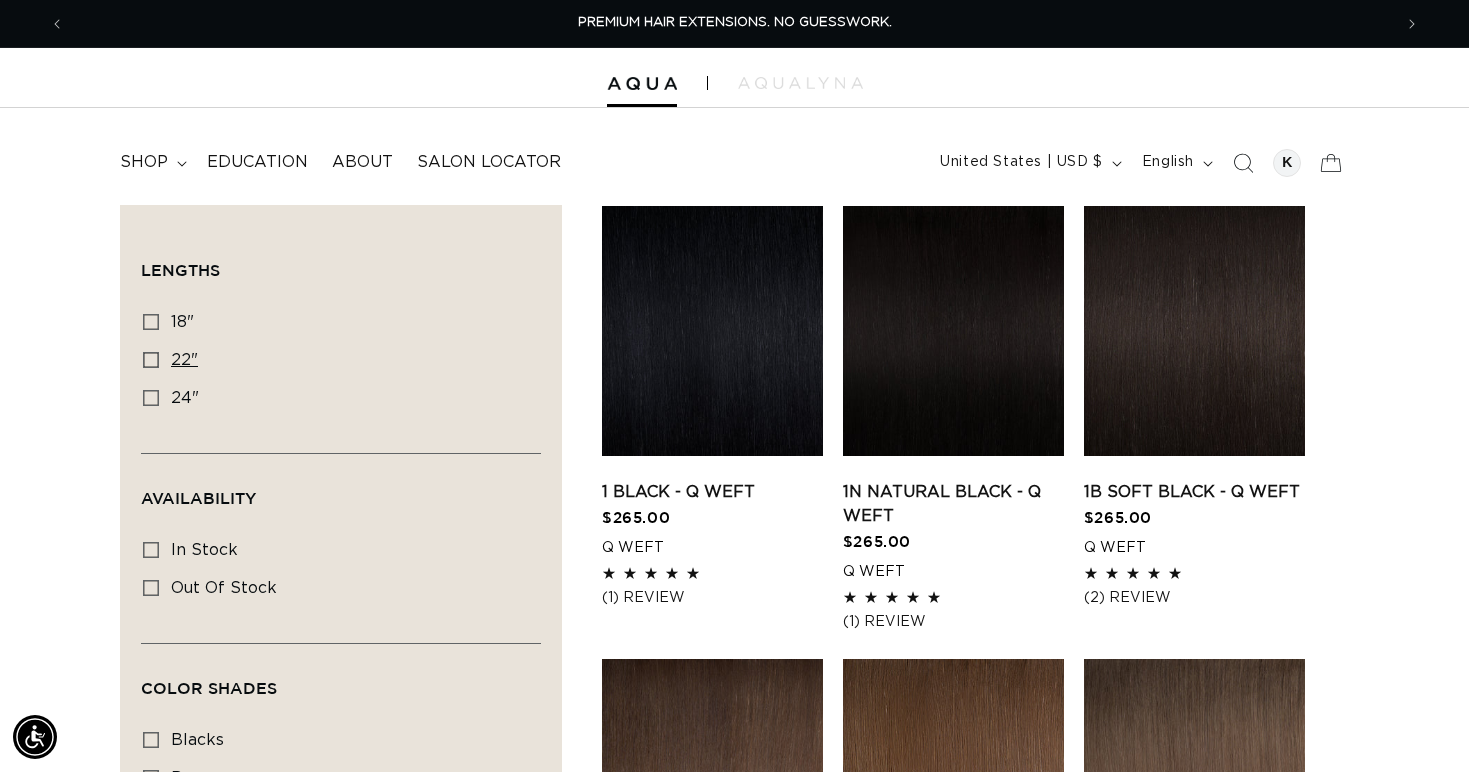click on "22"
22" (5 products)" at bounding box center (335, 361) 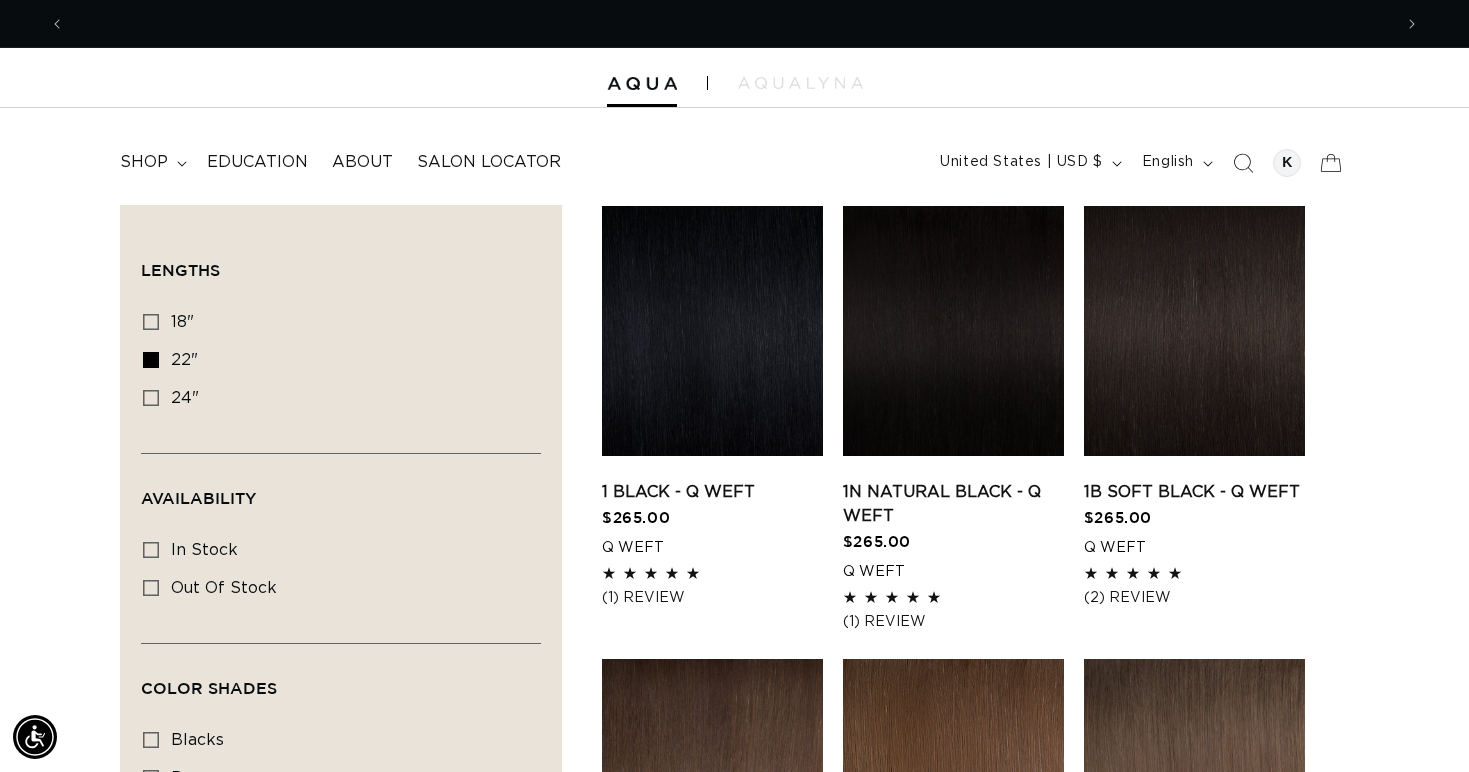 scroll, scrollTop: 0, scrollLeft: 1327, axis: horizontal 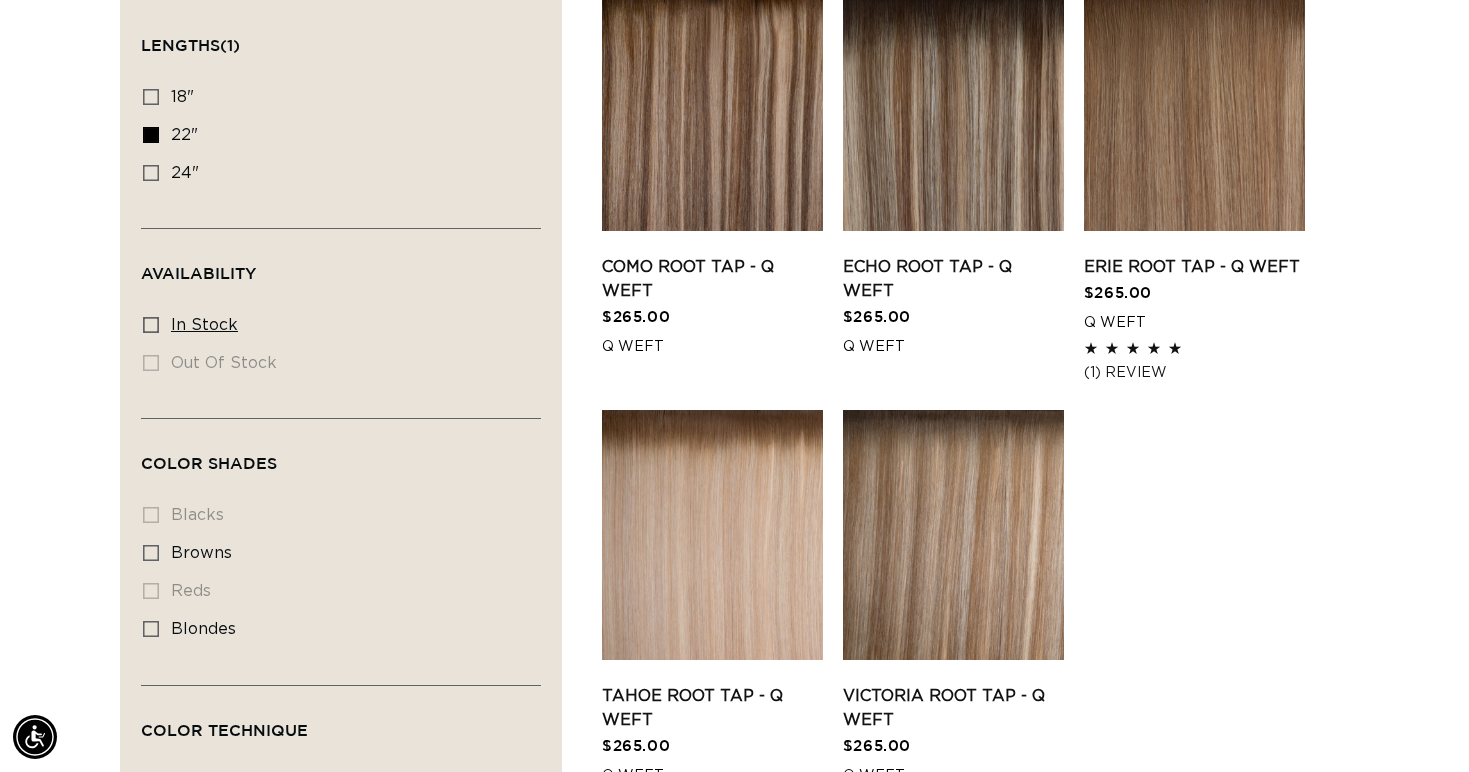 click 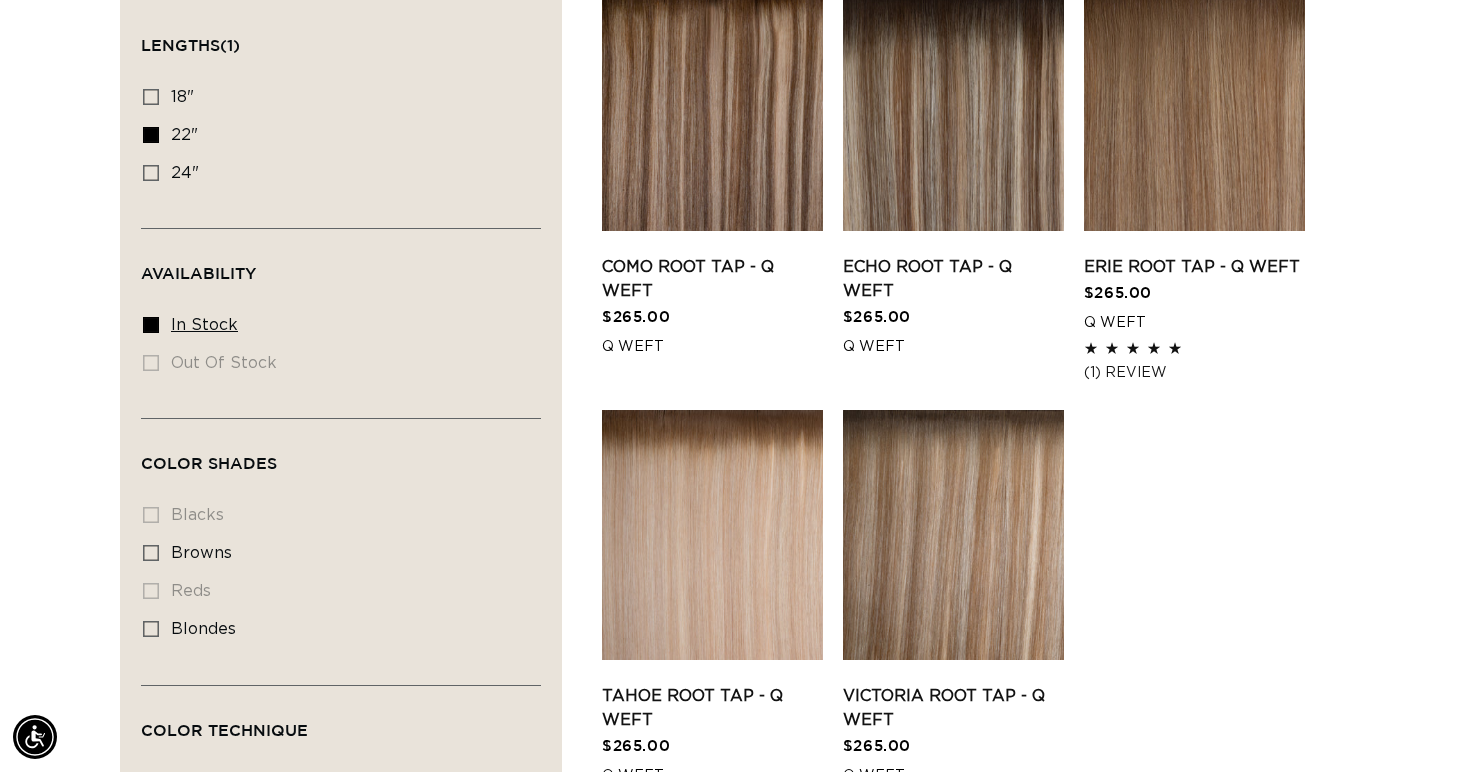 scroll, scrollTop: 0, scrollLeft: 0, axis: both 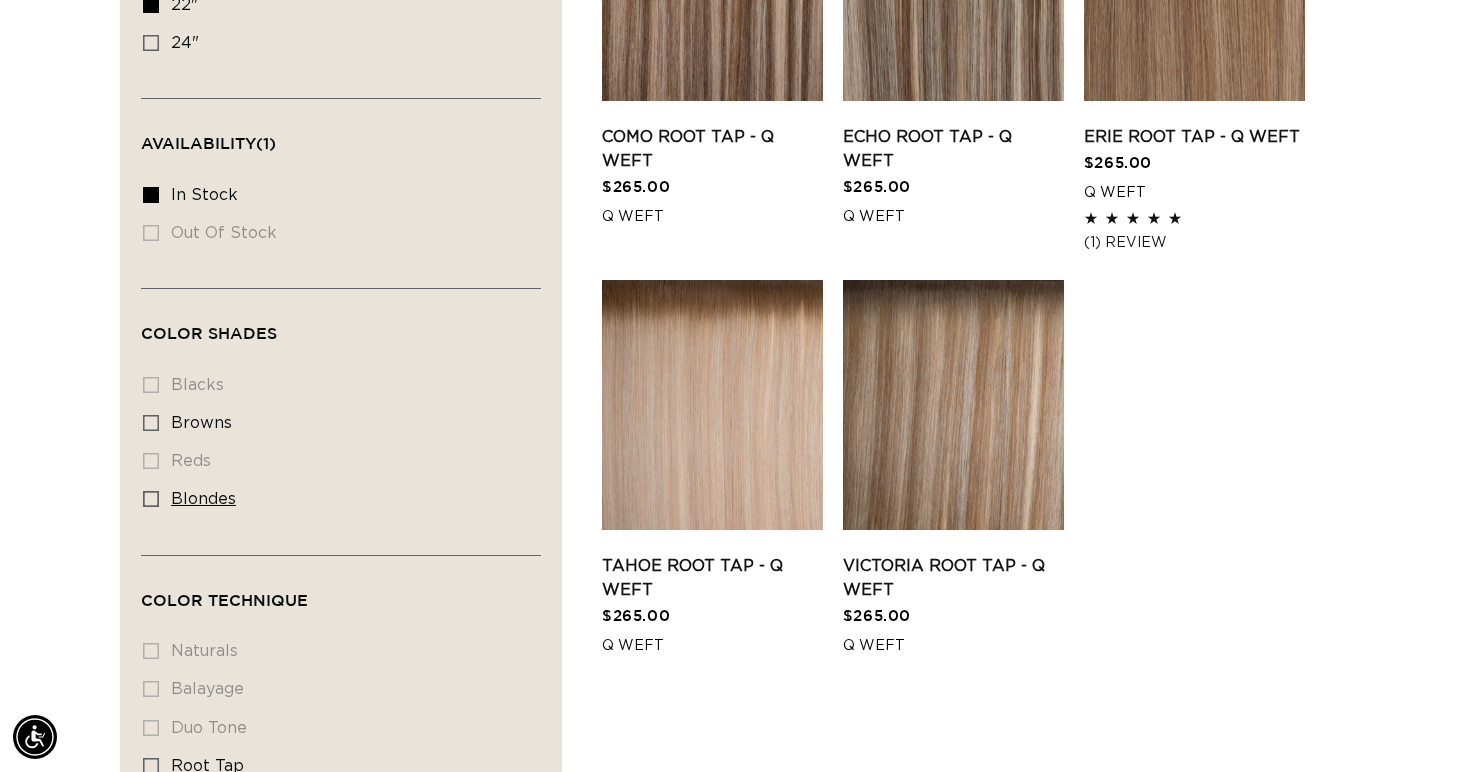 click 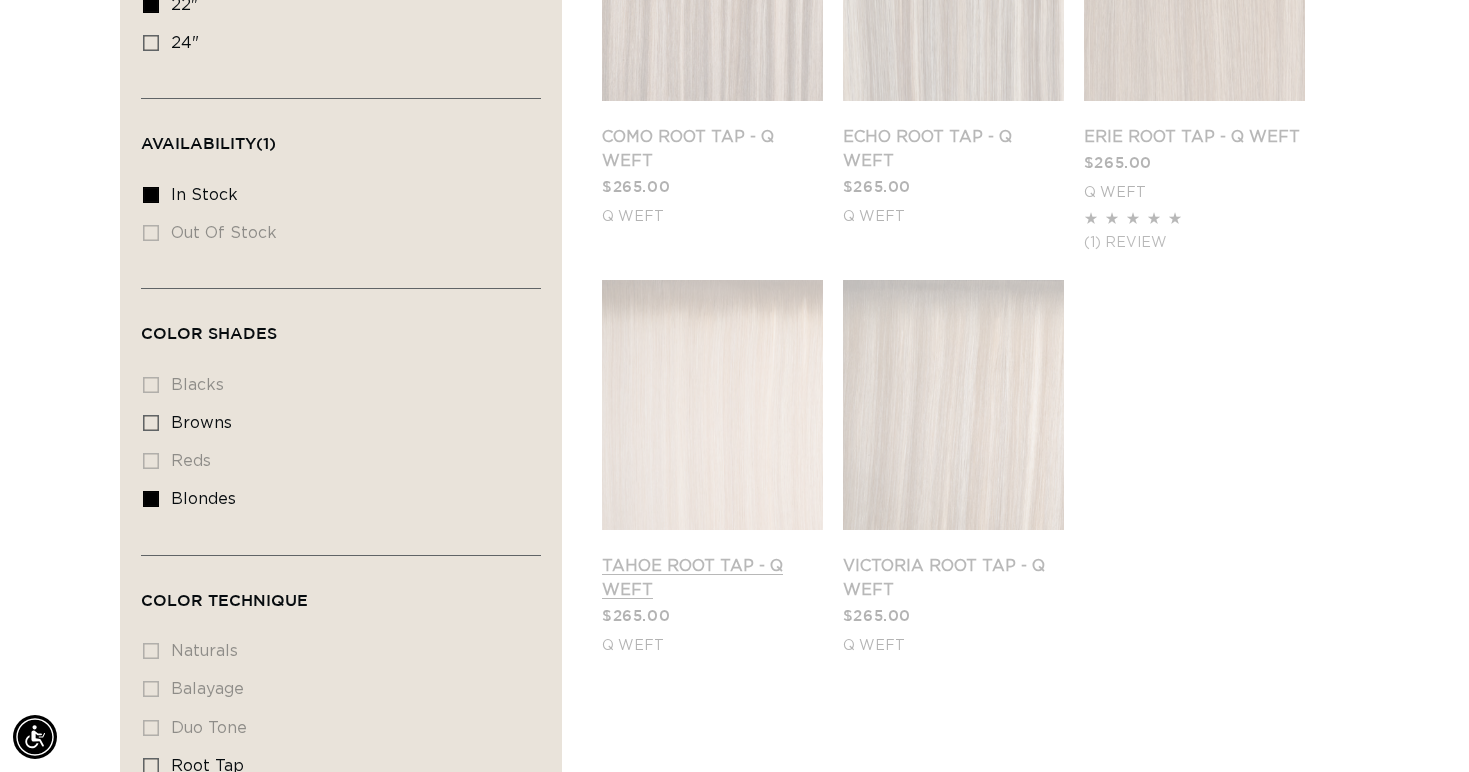 scroll, scrollTop: 0, scrollLeft: 2654, axis: horizontal 